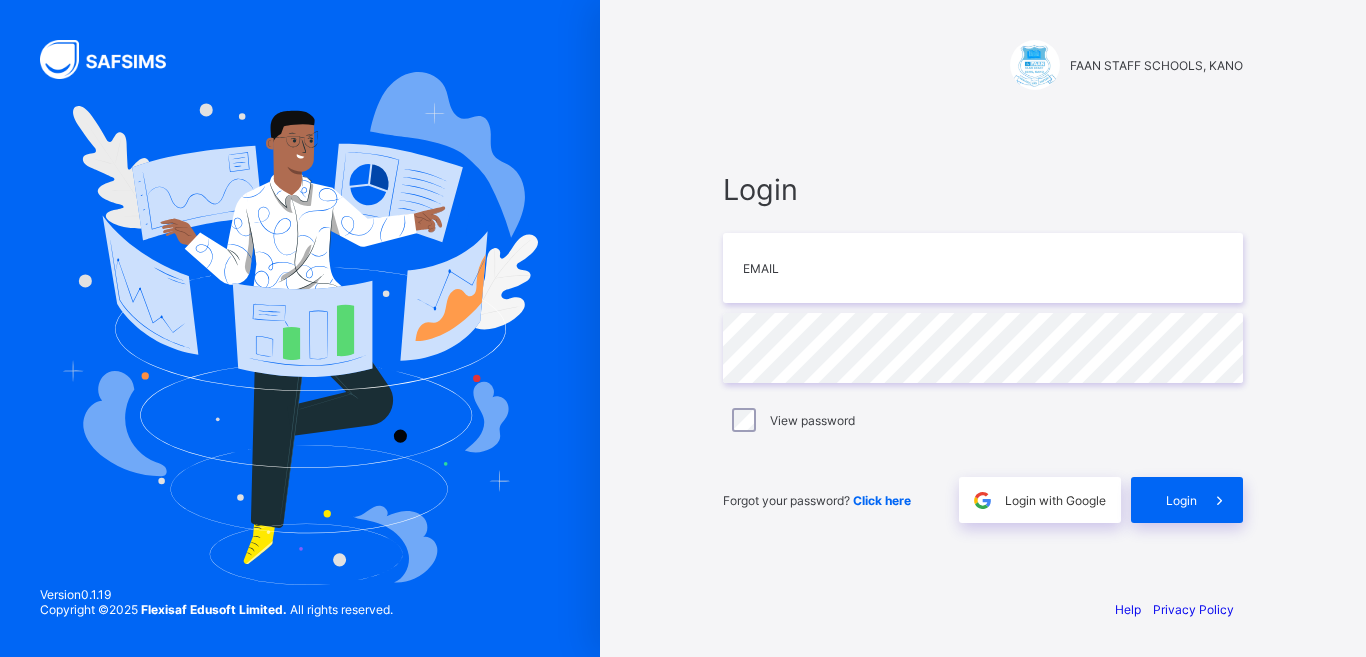 scroll, scrollTop: 0, scrollLeft: 0, axis: both 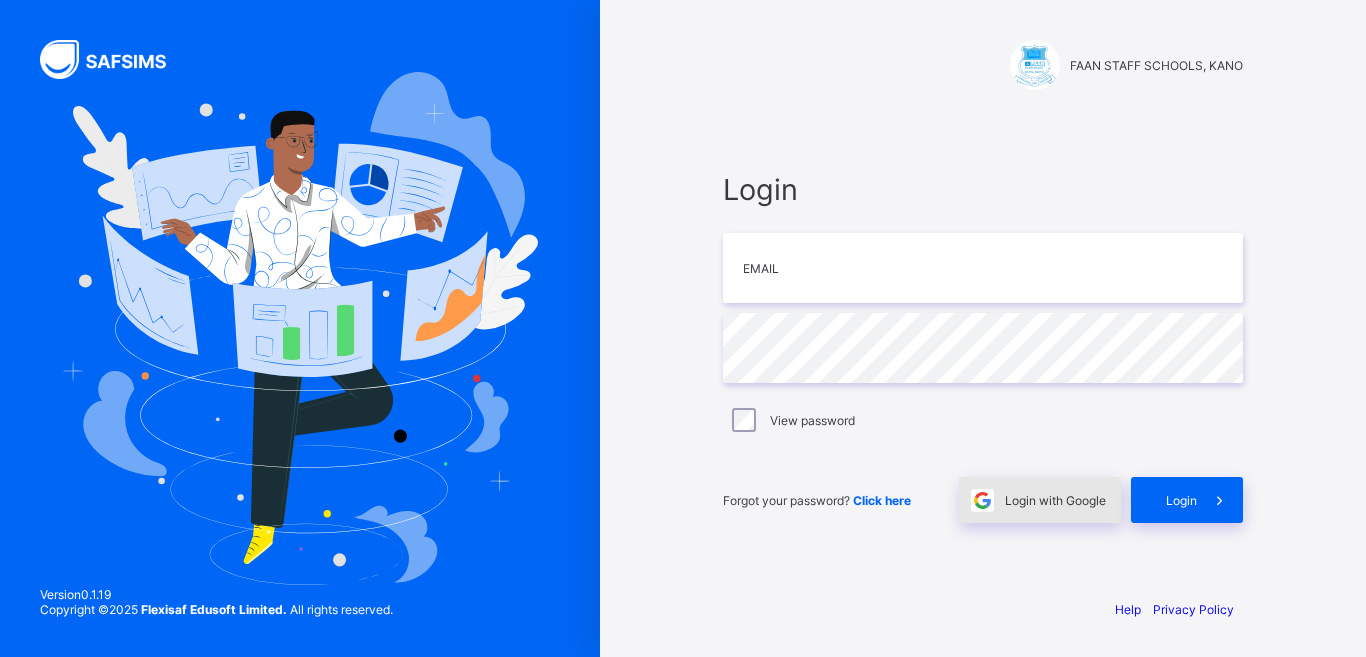 click on "Login with Google" at bounding box center (1055, 500) 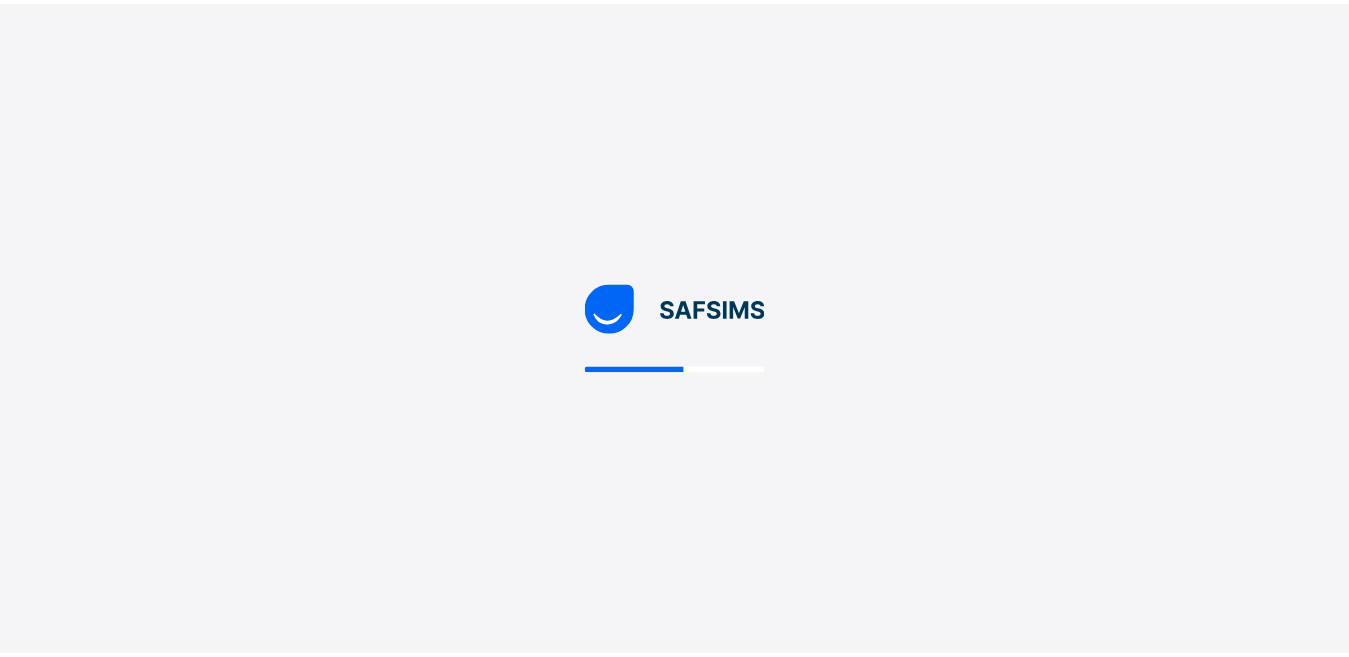 scroll, scrollTop: 0, scrollLeft: 0, axis: both 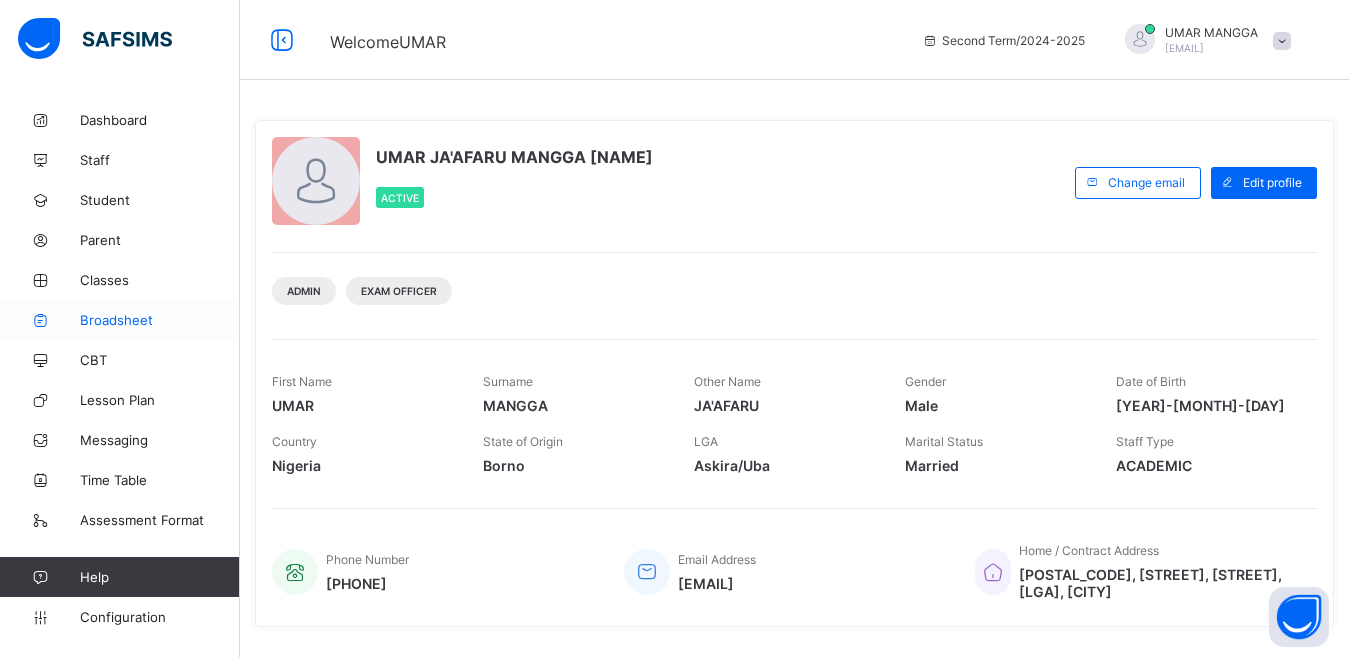click on "Broadsheet" at bounding box center (160, 320) 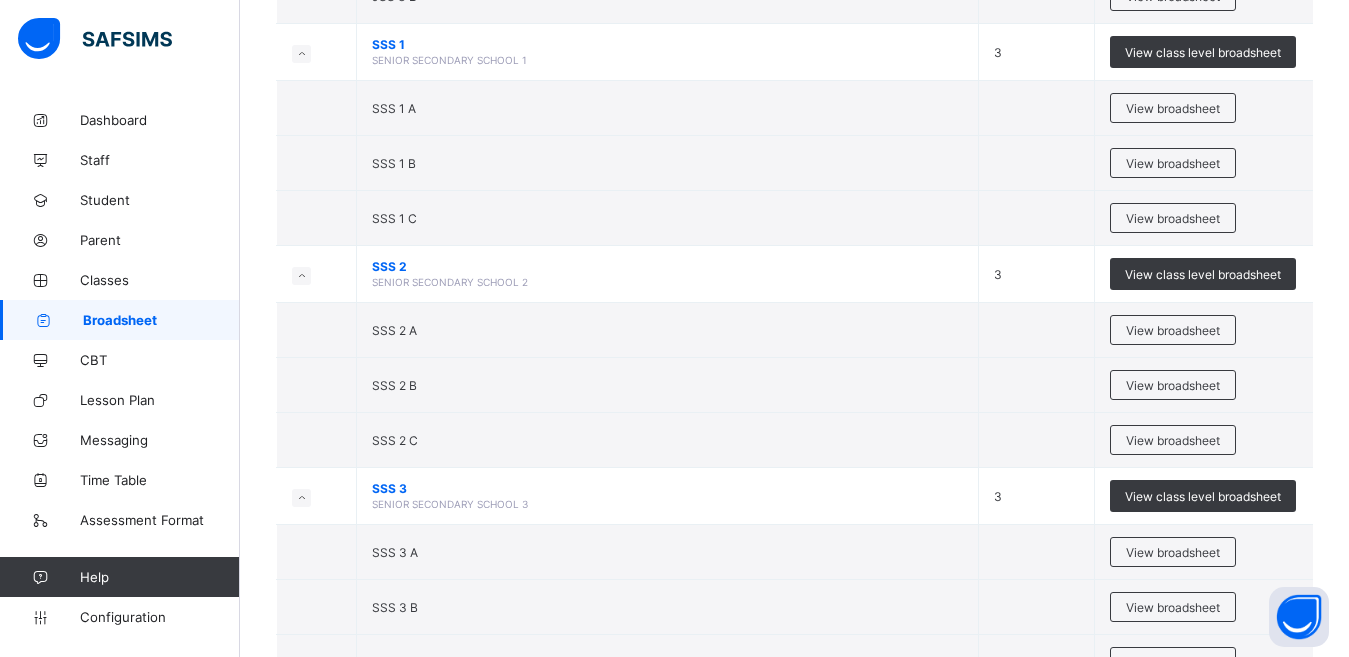 scroll, scrollTop: 2573, scrollLeft: 0, axis: vertical 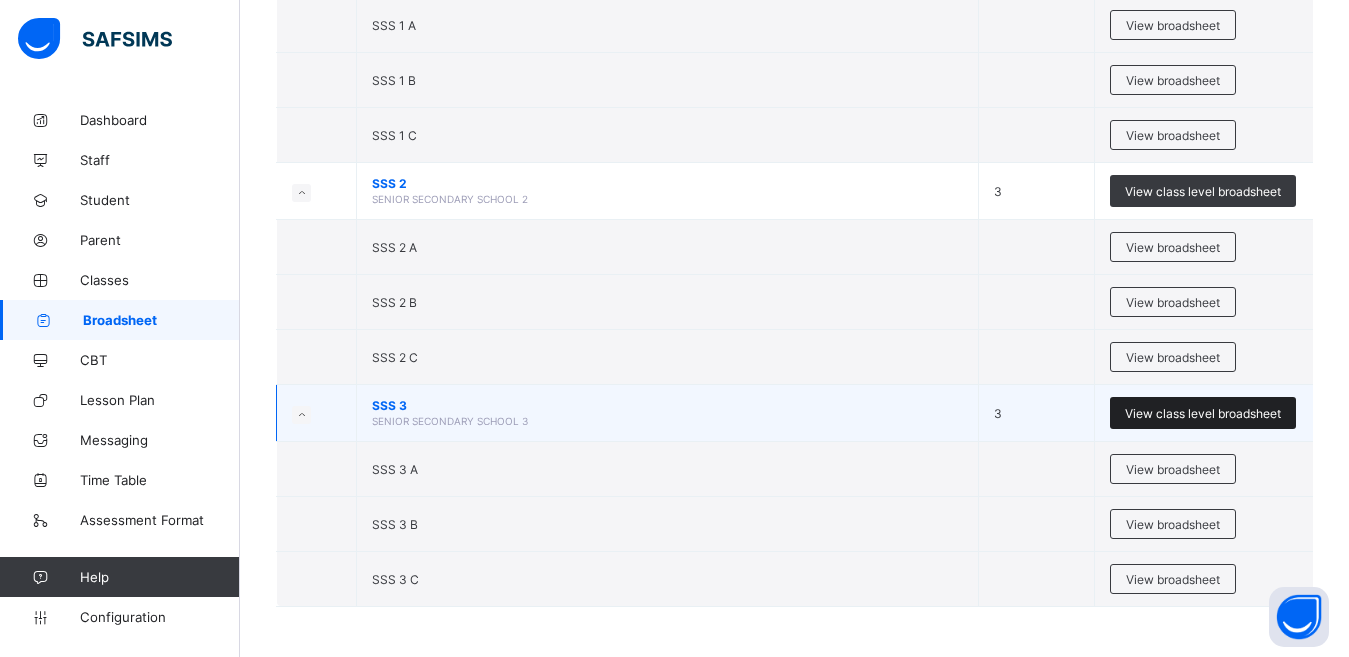 click on "View class level broadsheet" at bounding box center [1203, 413] 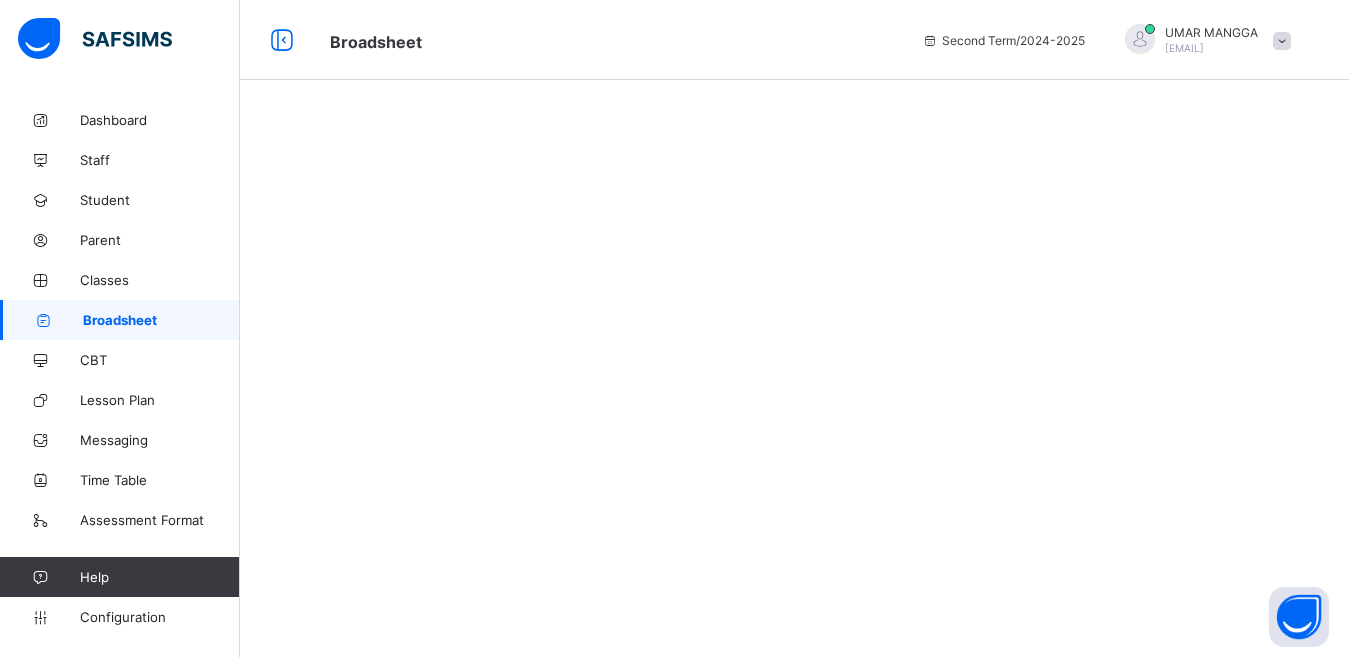 scroll, scrollTop: 0, scrollLeft: 0, axis: both 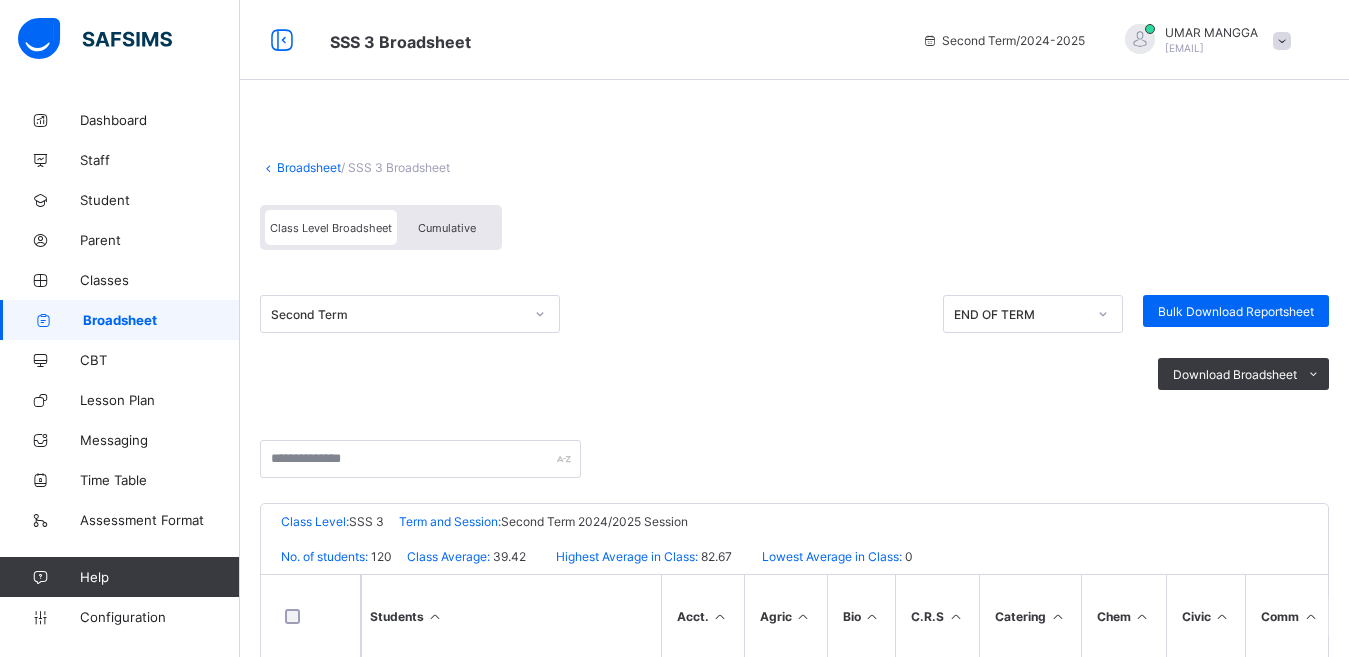 click on "Cumulative" at bounding box center (447, 228) 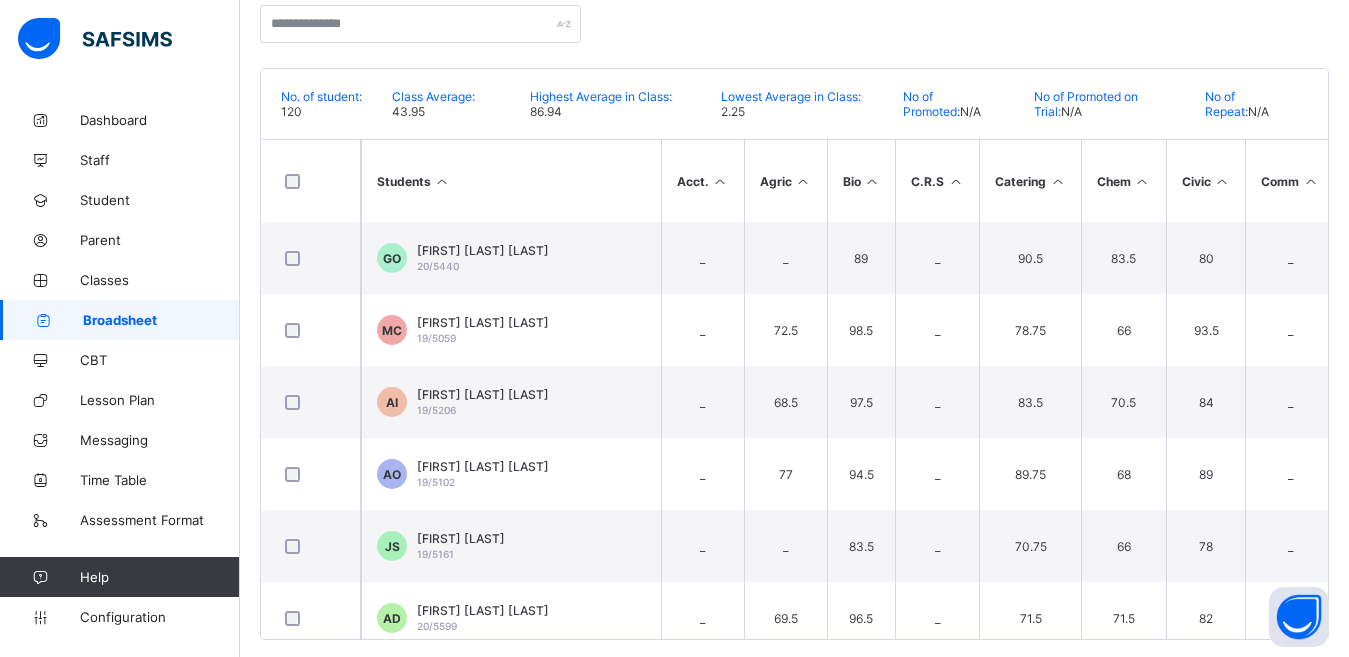 scroll, scrollTop: 423, scrollLeft: 0, axis: vertical 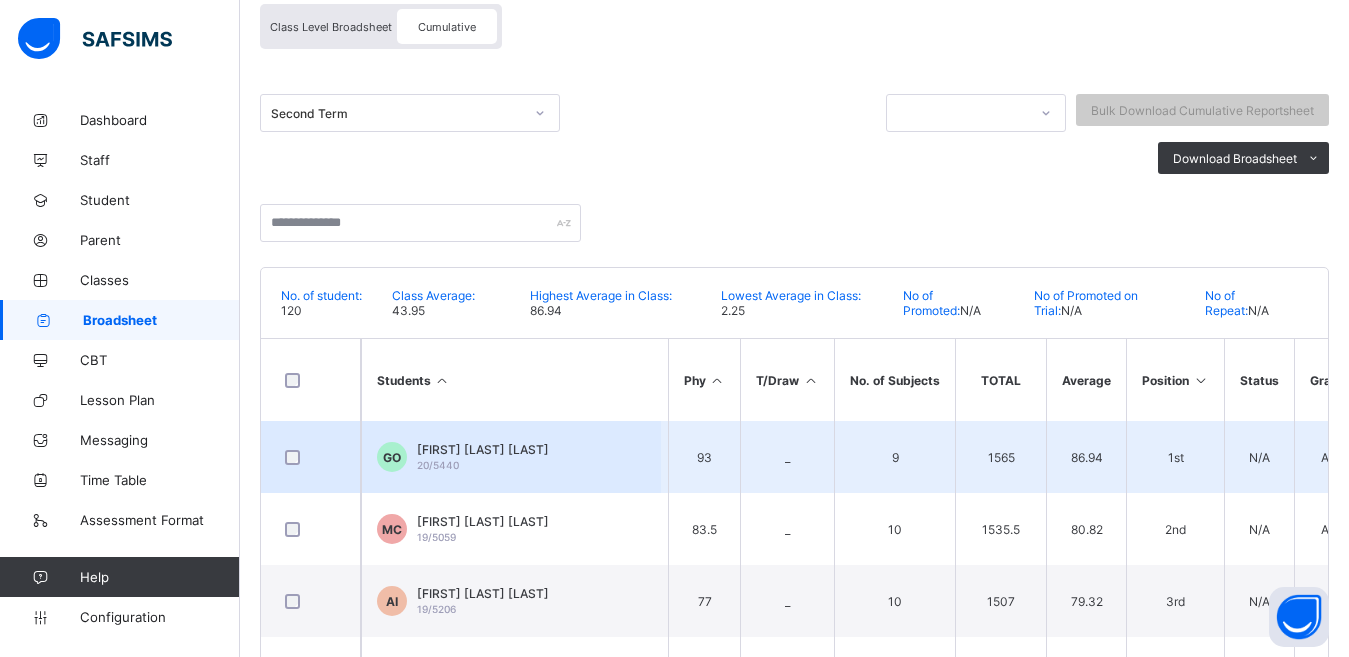 click on "[FIRST] [LAST] [LAST]" at bounding box center (483, 449) 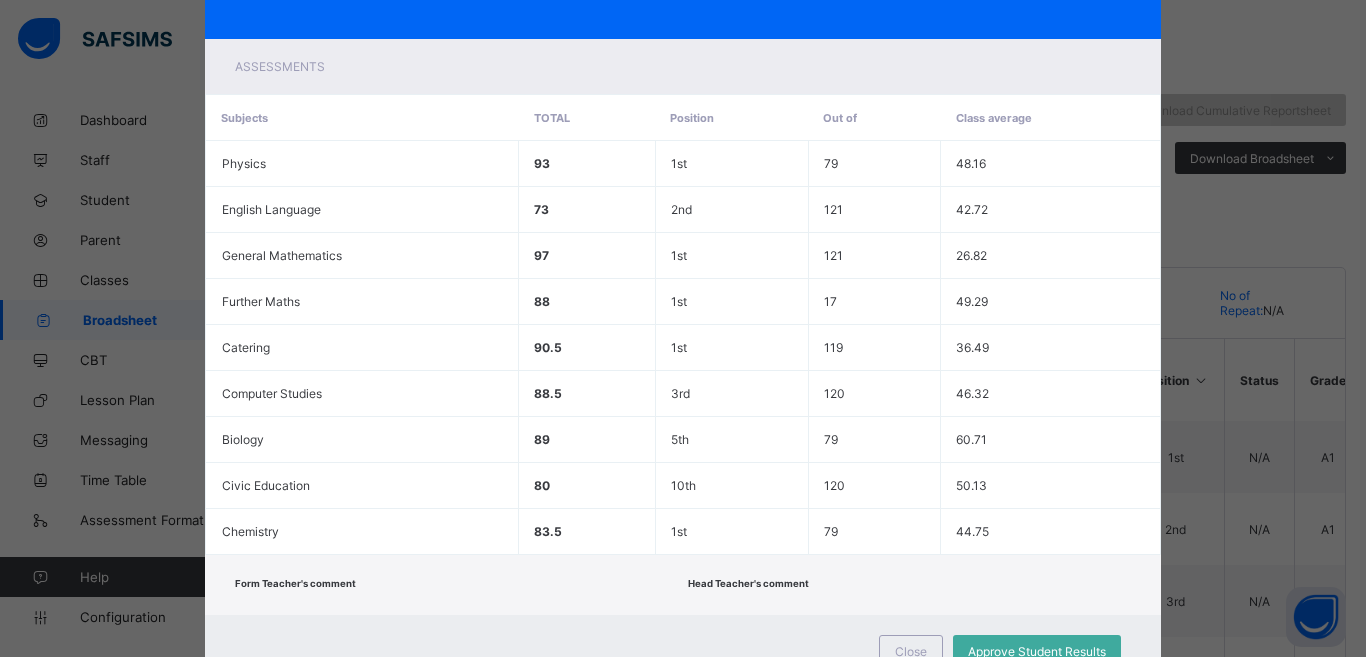 scroll, scrollTop: 419, scrollLeft: 0, axis: vertical 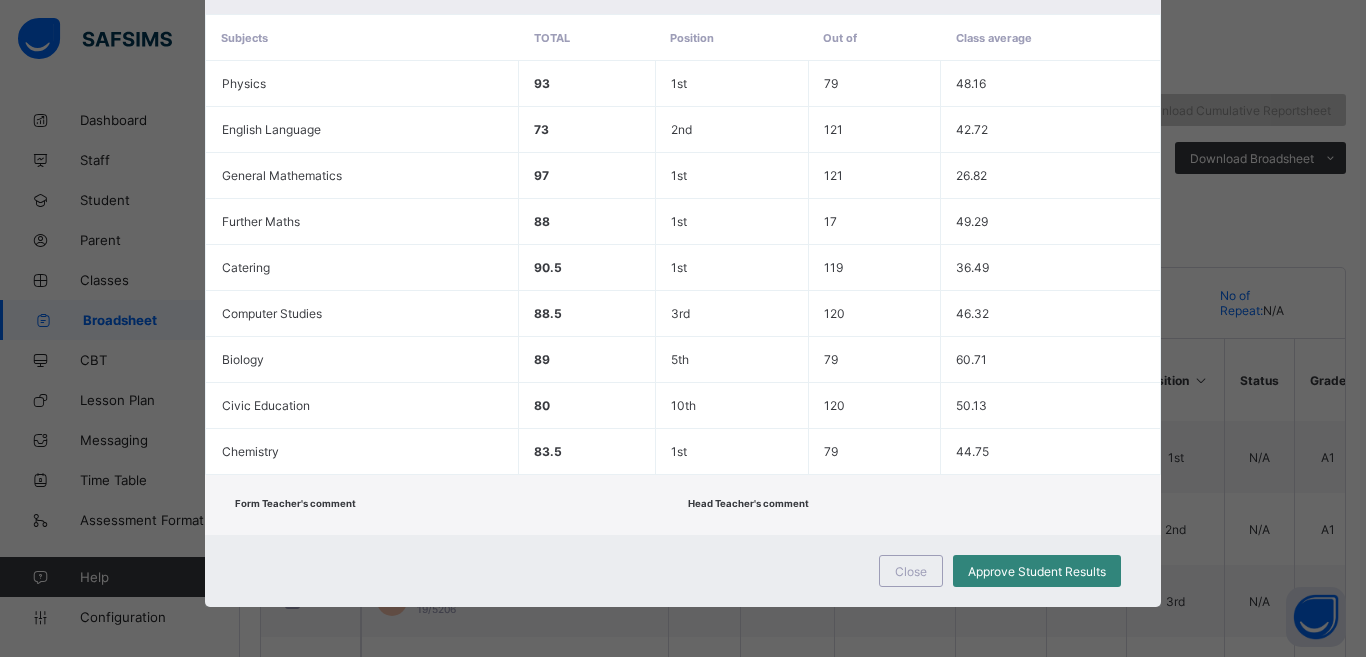 click on "Approve Student Results" at bounding box center [1037, 571] 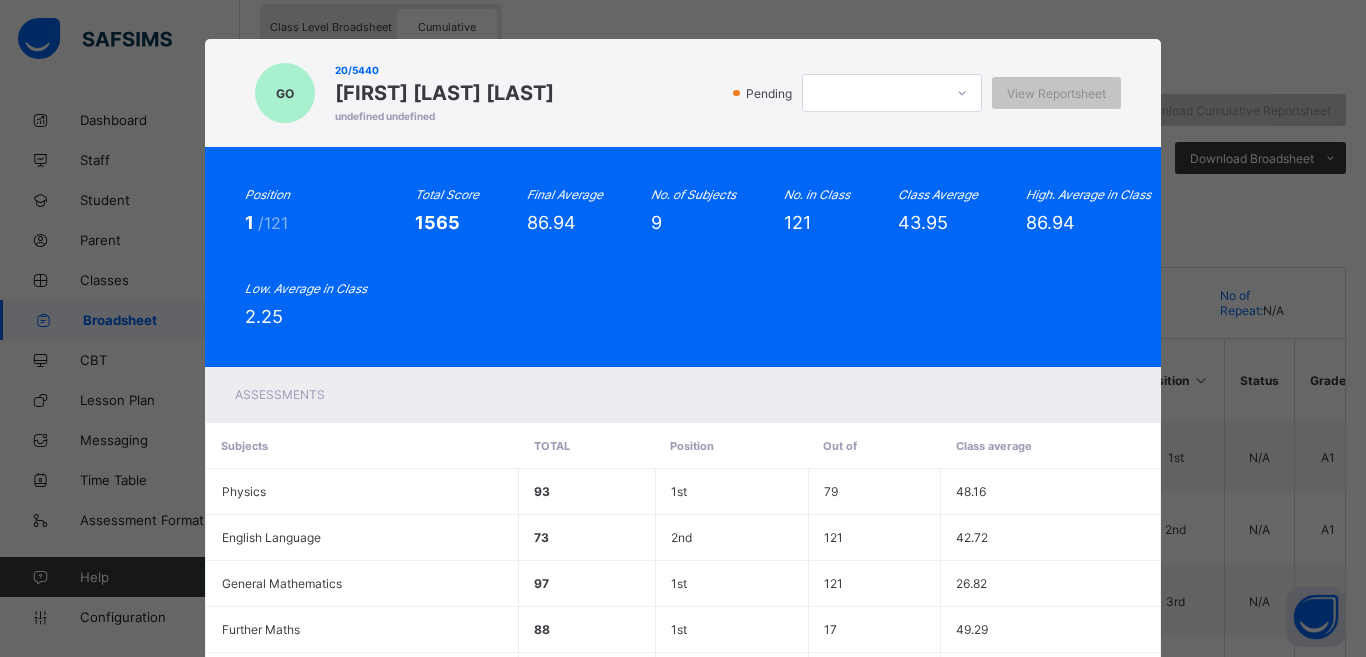 scroll, scrollTop: 6, scrollLeft: 0, axis: vertical 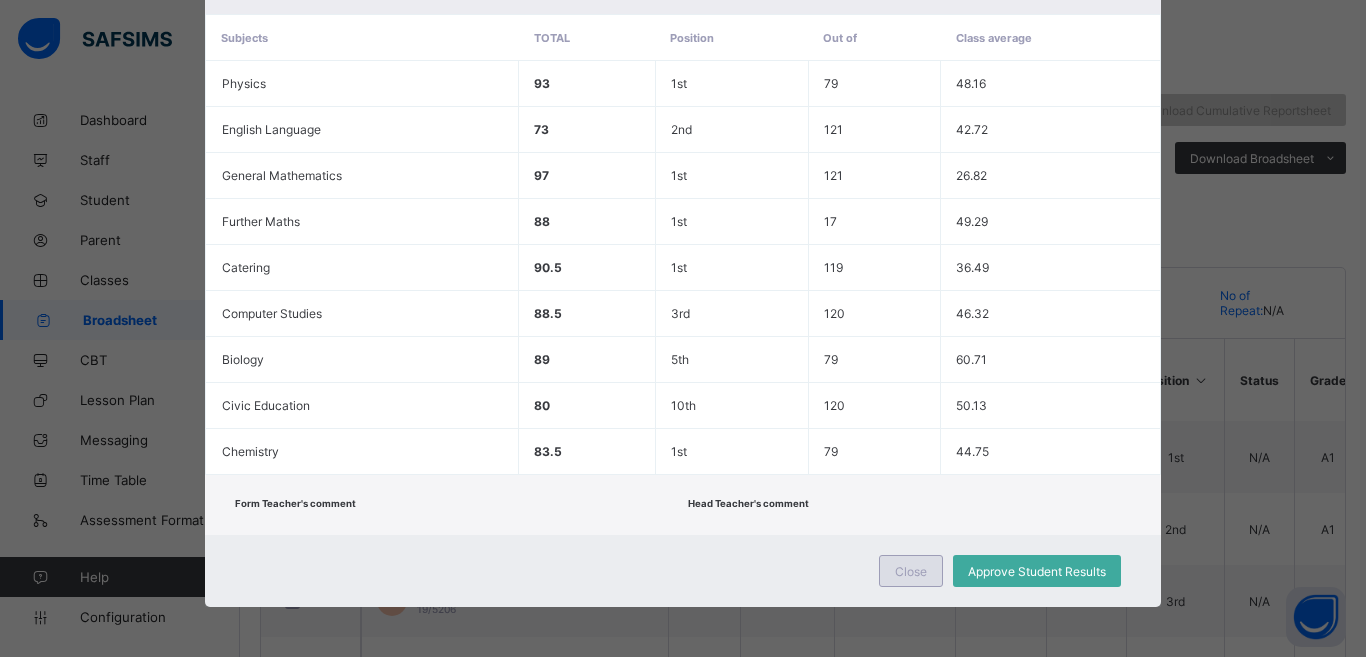 click on "Close" at bounding box center (911, 571) 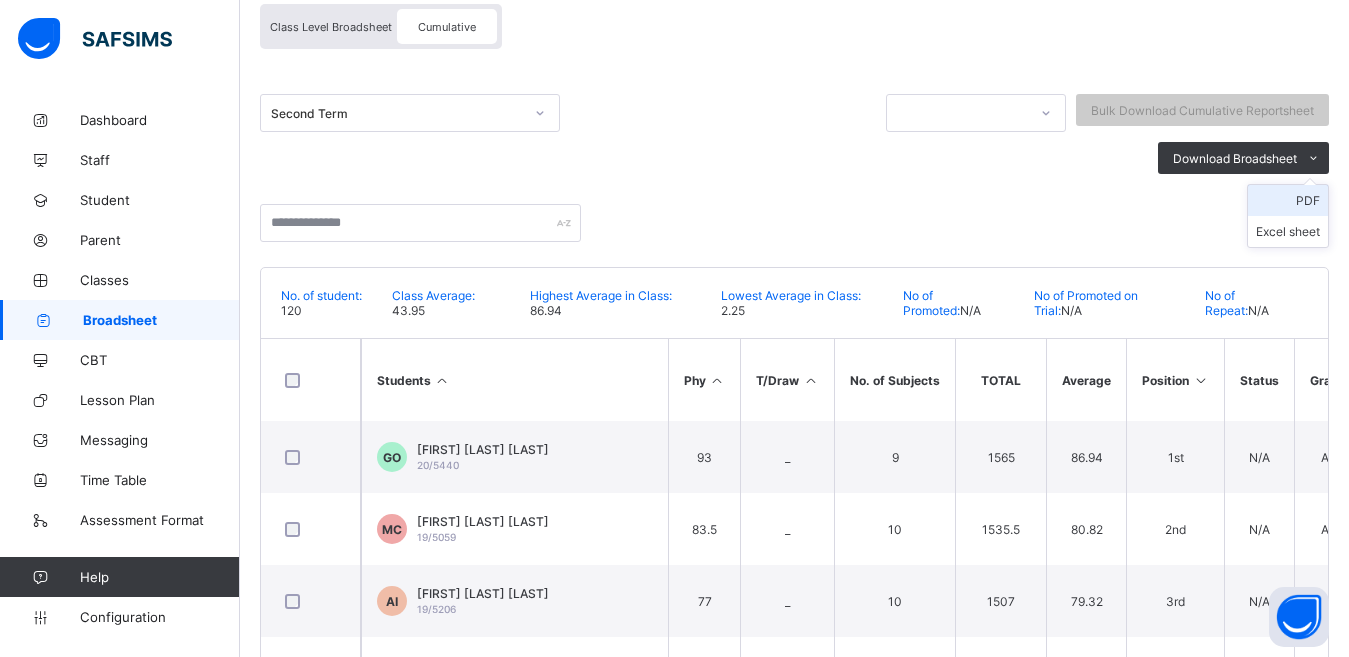 click on "PDF" at bounding box center [1288, 200] 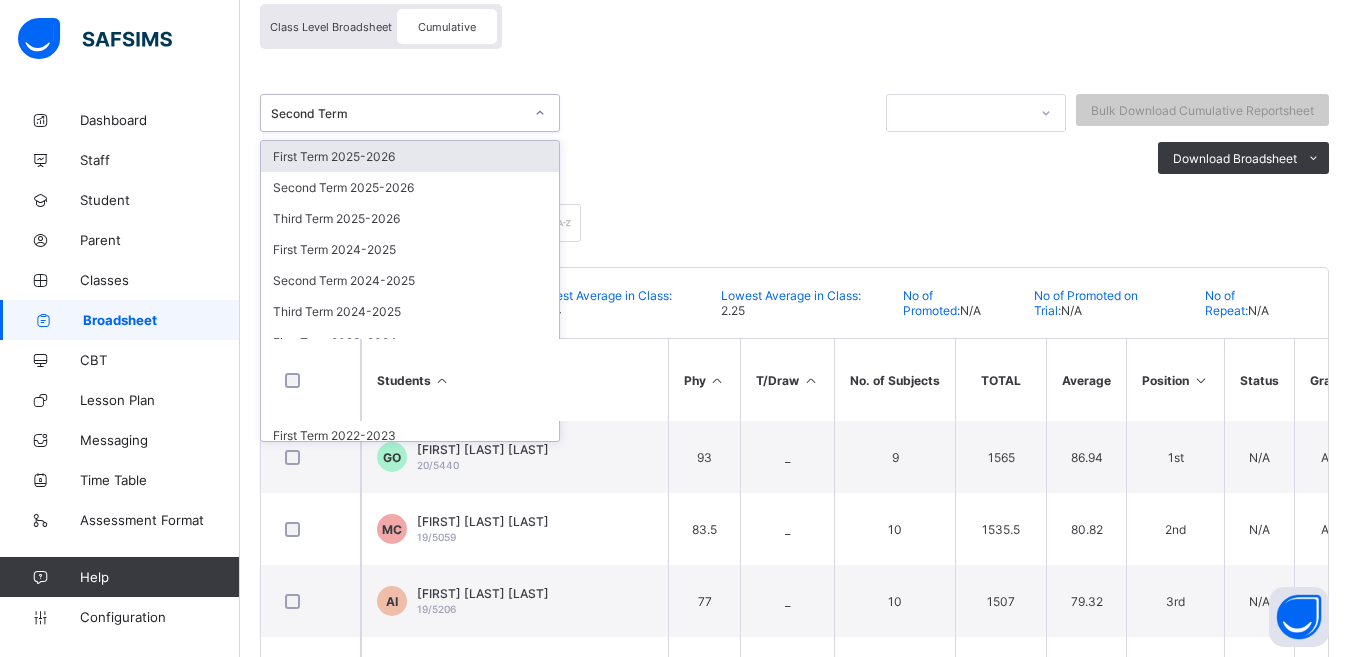 scroll, scrollTop: 202, scrollLeft: 0, axis: vertical 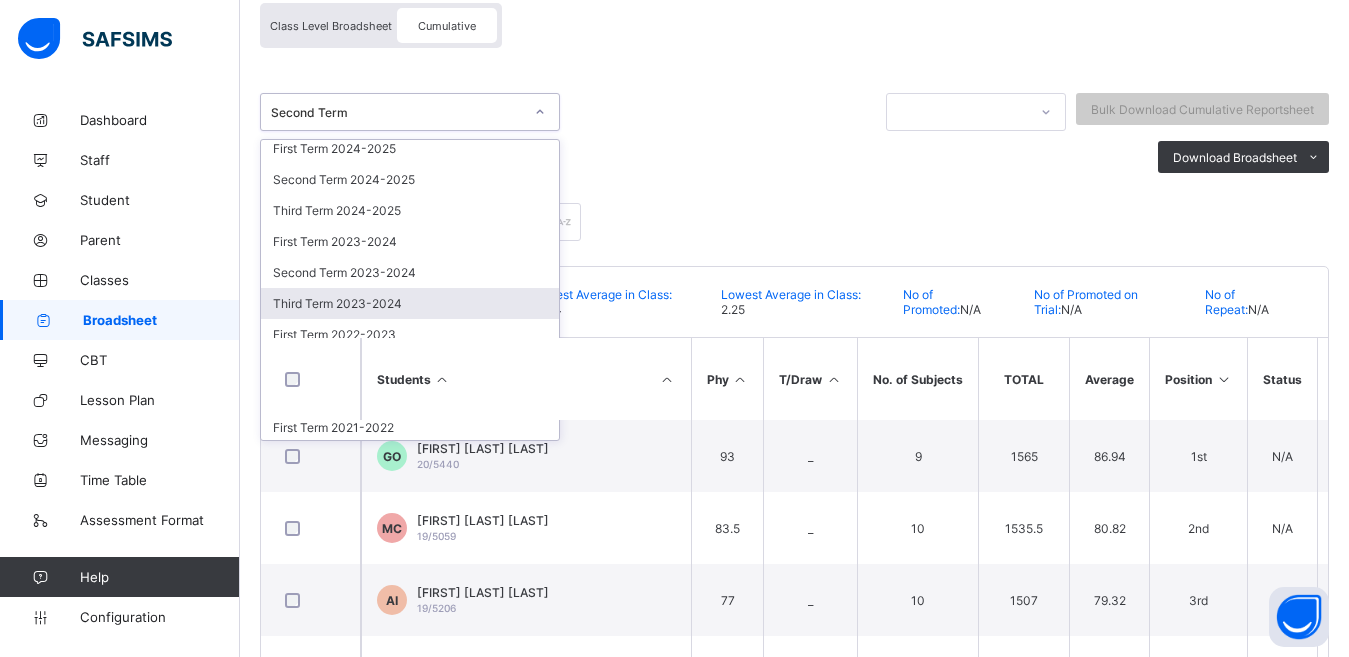 click on "Third Term 2023-2024" at bounding box center [410, 303] 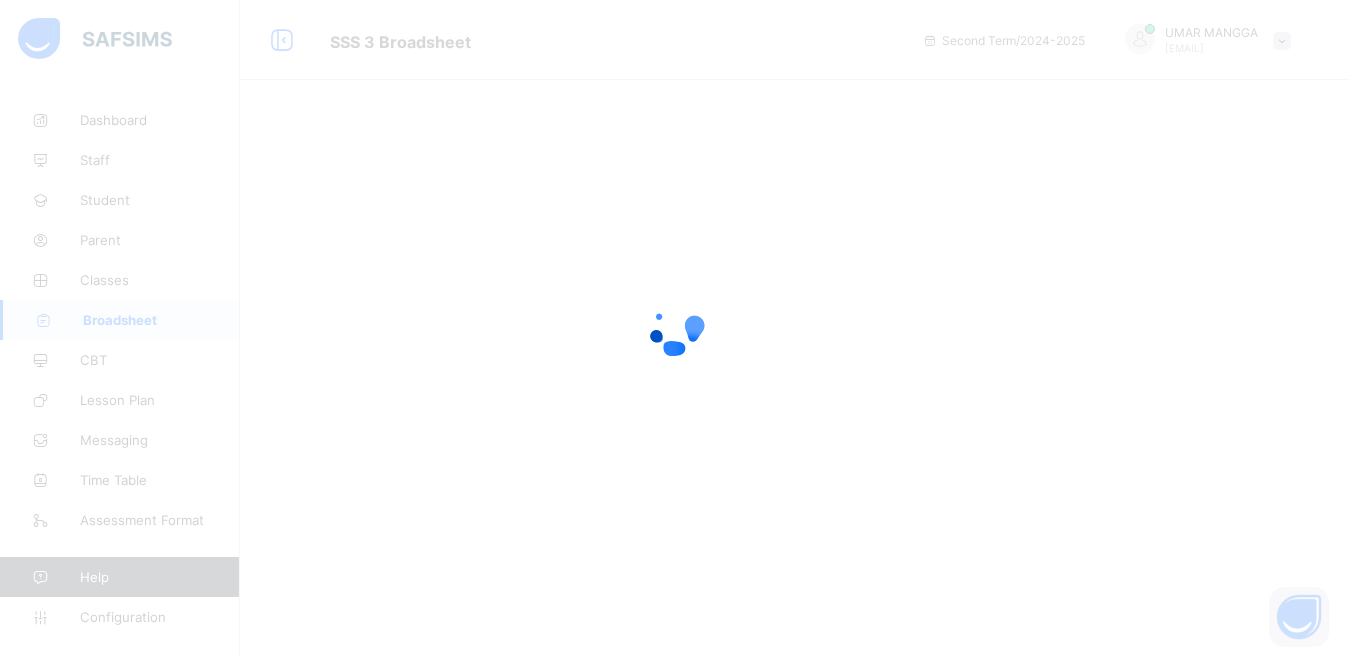 scroll, scrollTop: 0, scrollLeft: 0, axis: both 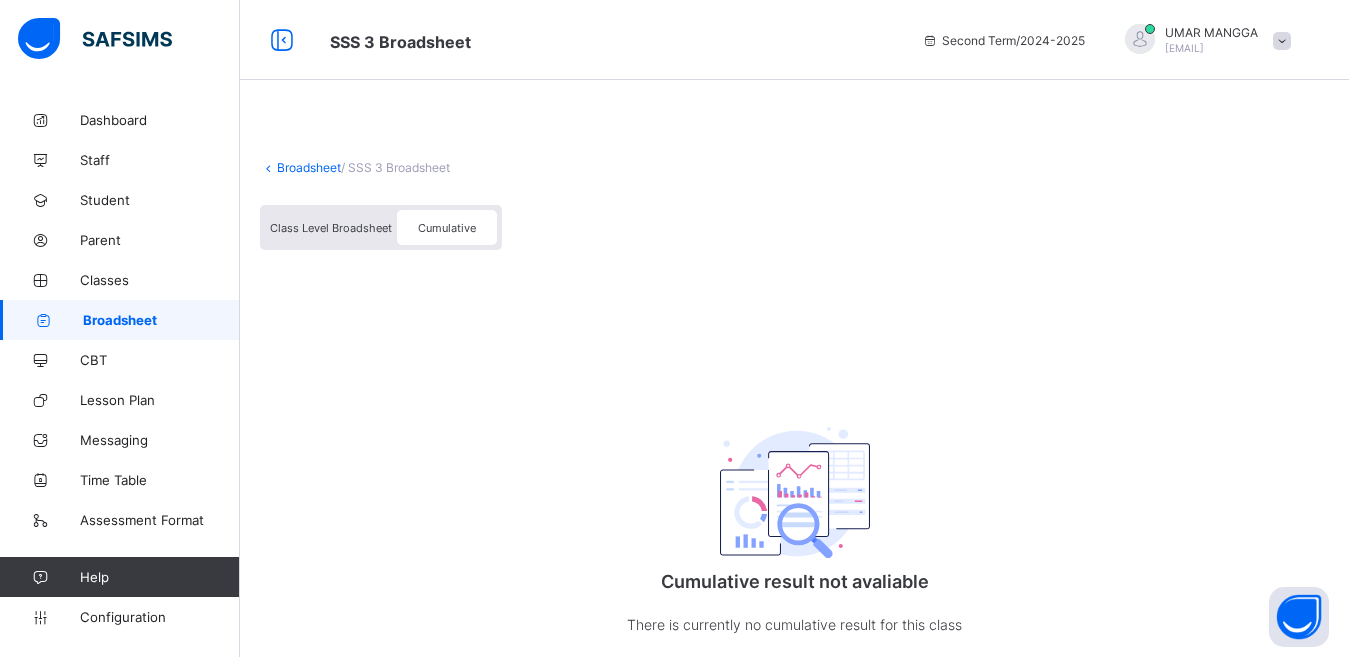 drag, startPoint x: 63, startPoint y: 622, endPoint x: 104, endPoint y: 696, distance: 84.59905 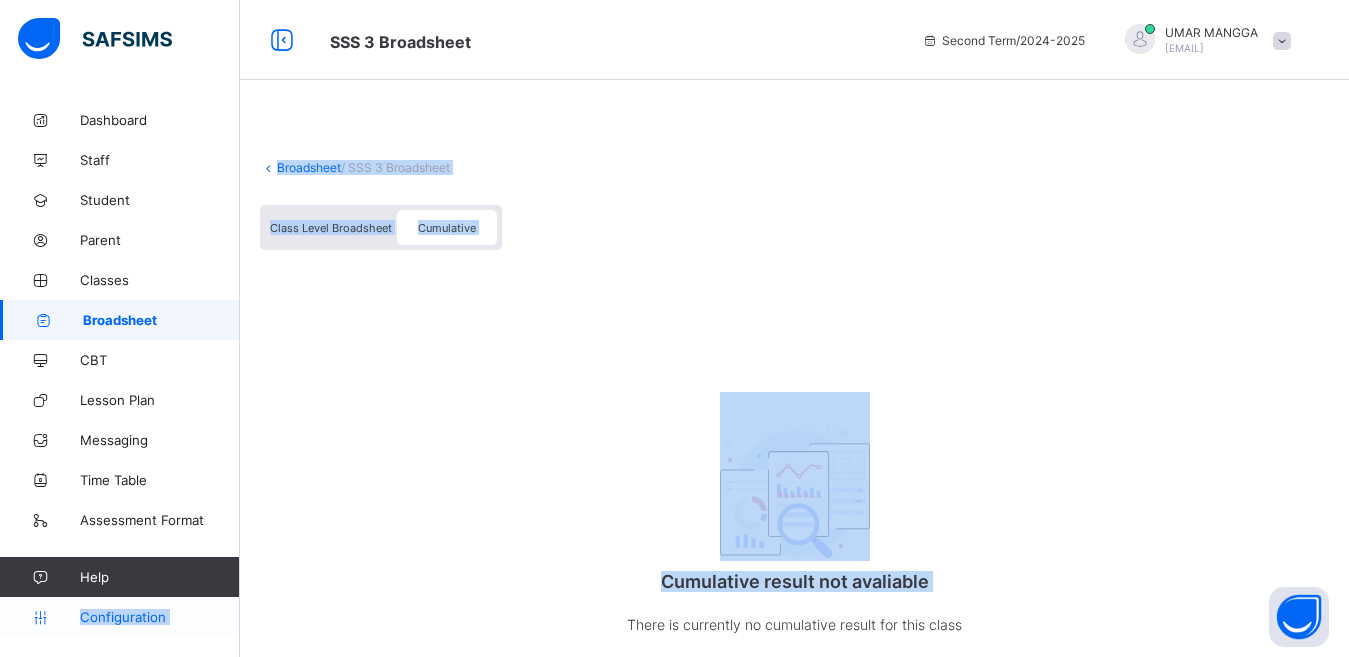 click at bounding box center [40, 617] 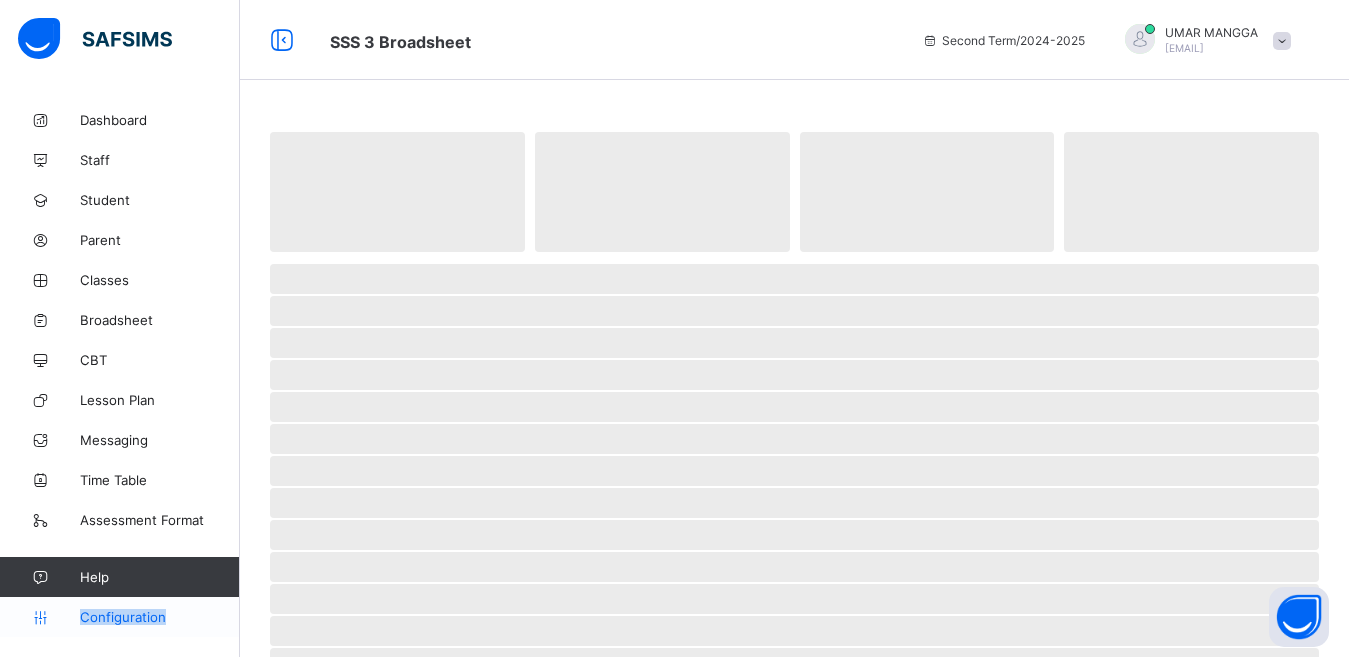 click at bounding box center (40, 617) 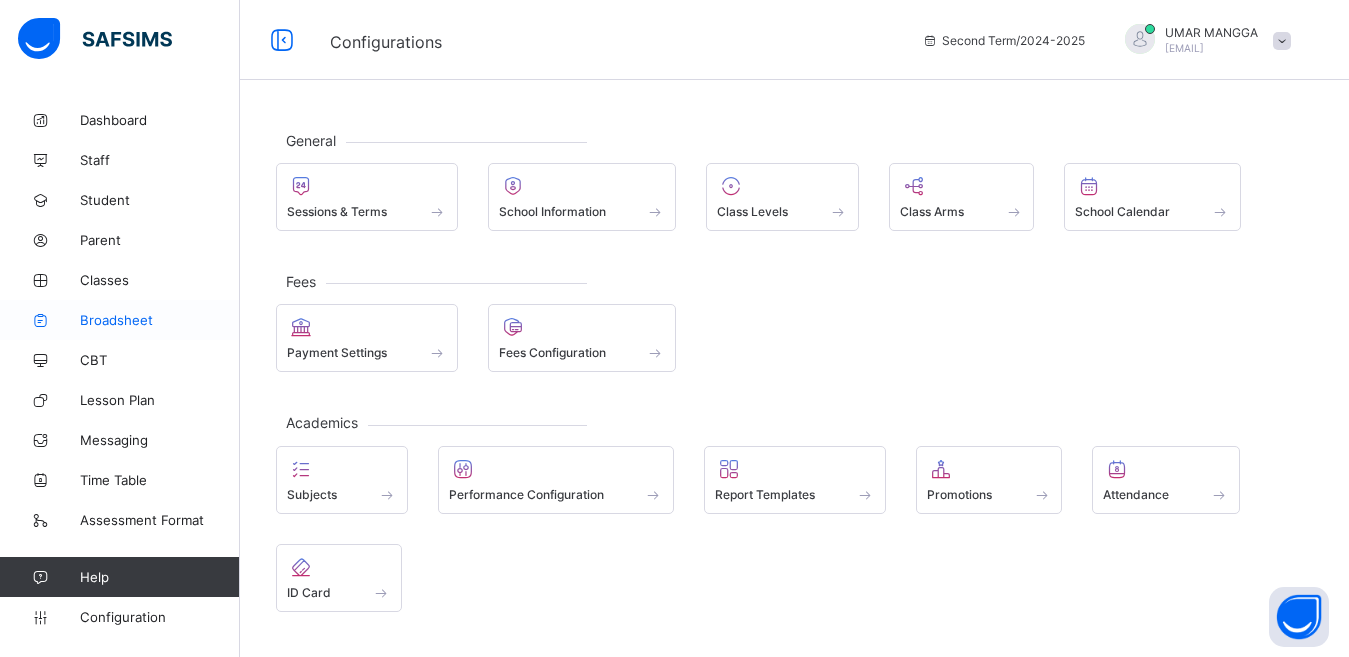 click on "Broadsheet" at bounding box center (160, 320) 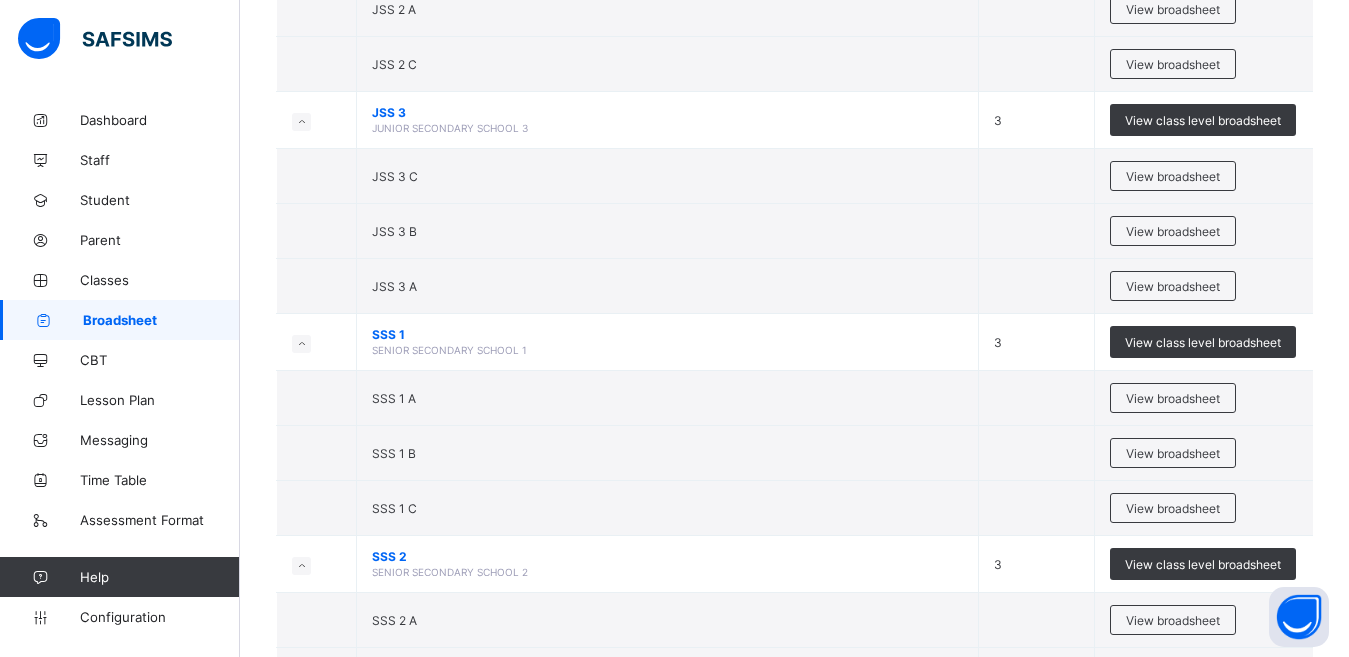 scroll, scrollTop: 2573, scrollLeft: 0, axis: vertical 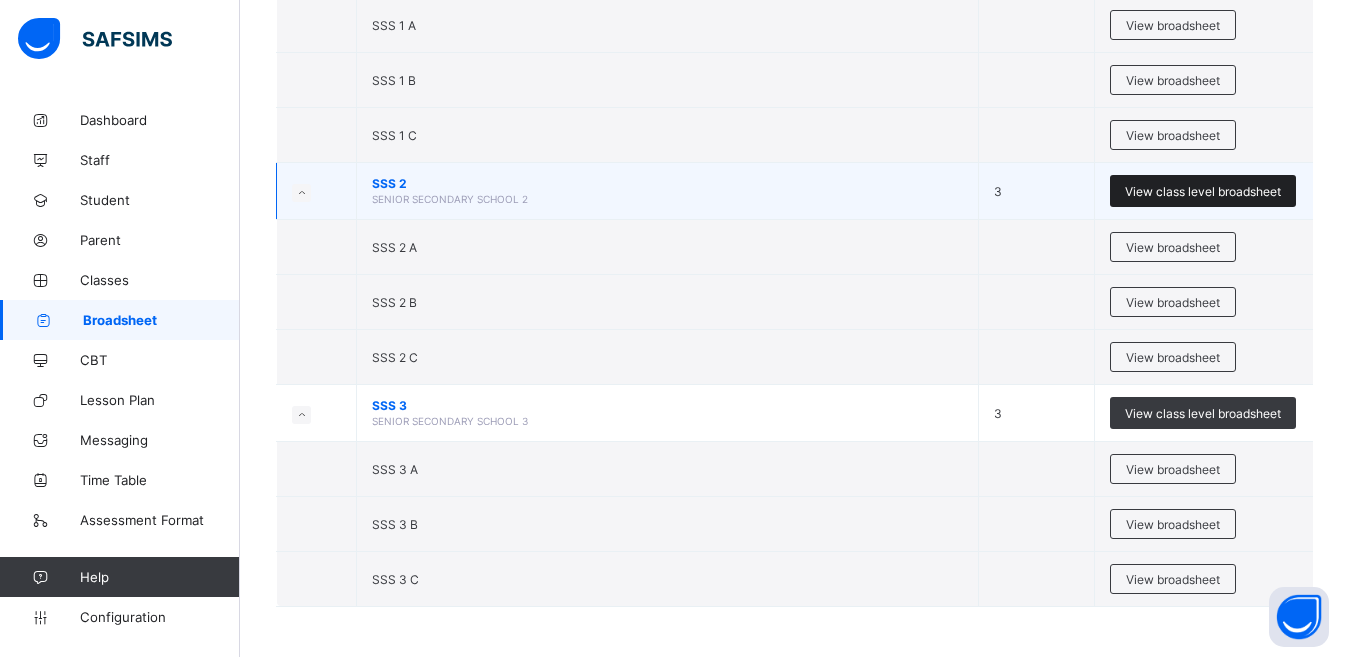 click on "View class level broadsheet" at bounding box center (1203, 191) 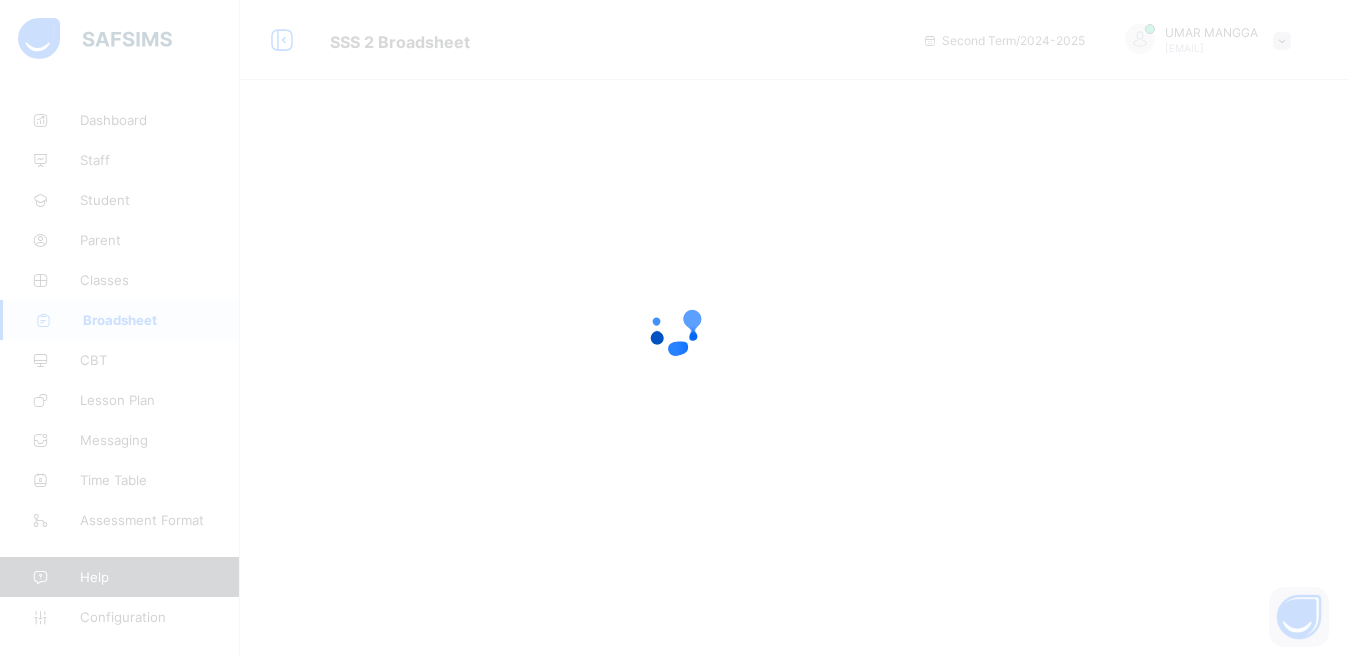 scroll, scrollTop: 0, scrollLeft: 0, axis: both 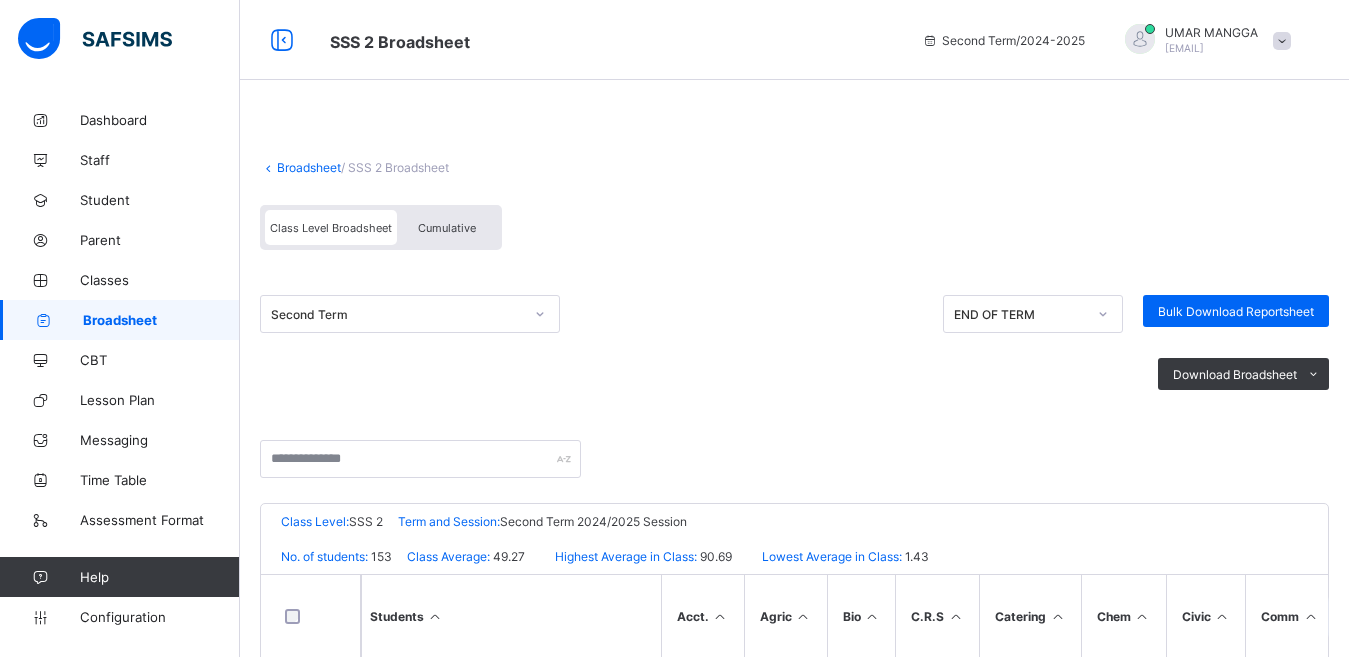 click 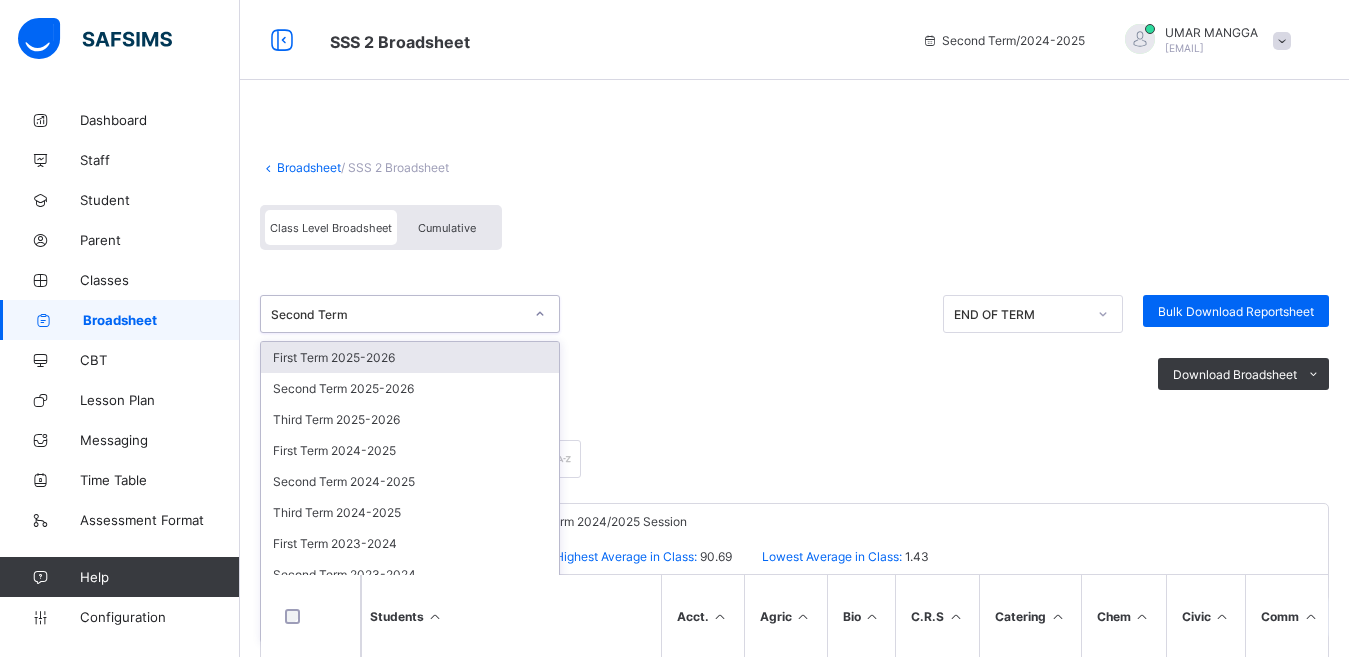 click 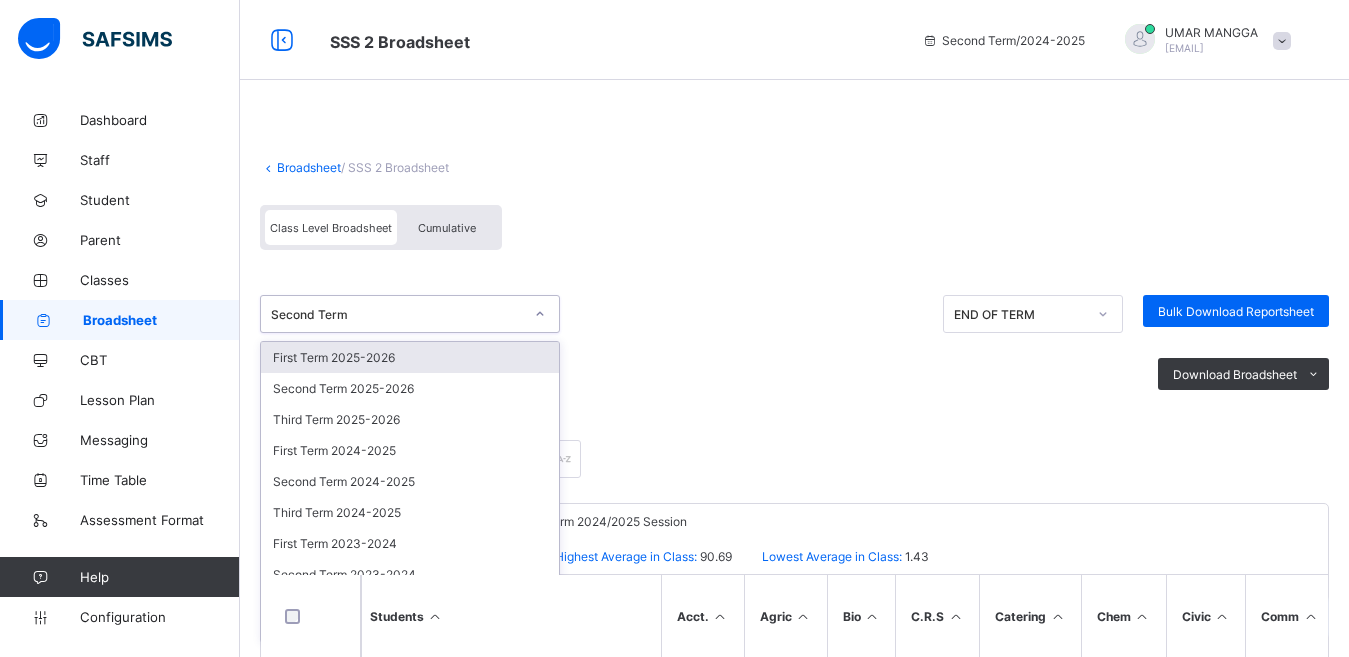 click 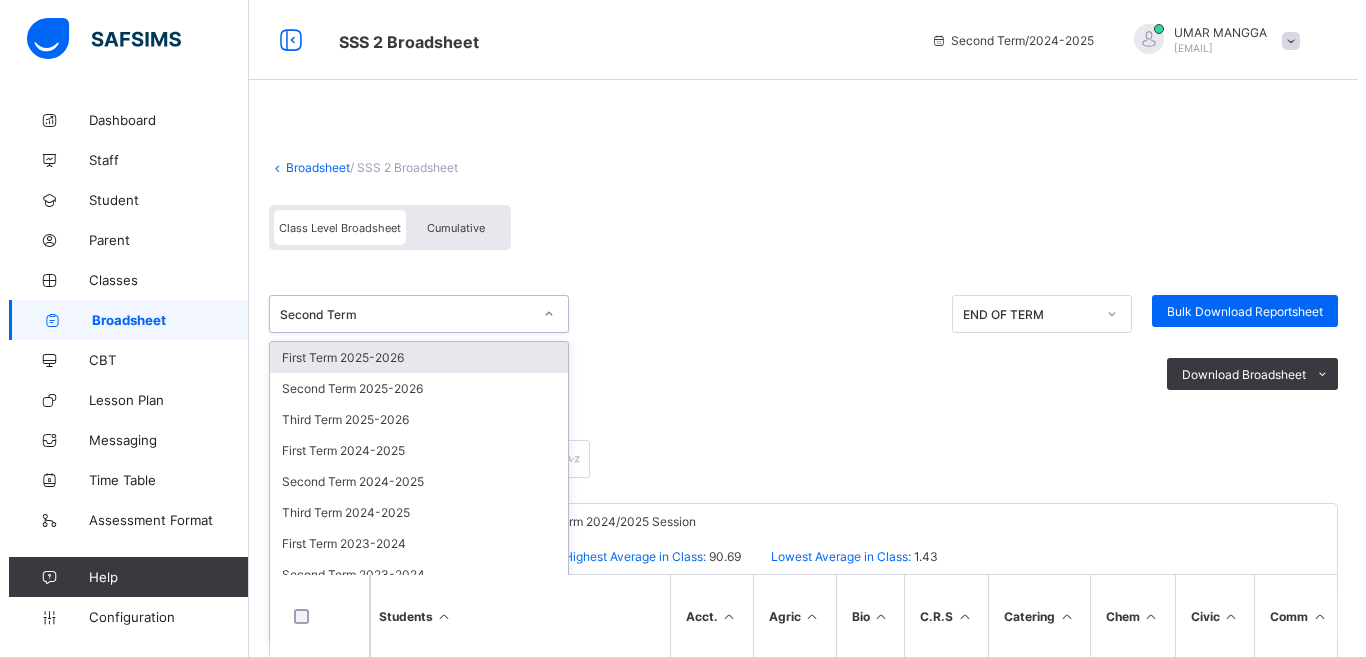 scroll, scrollTop: 32, scrollLeft: 0, axis: vertical 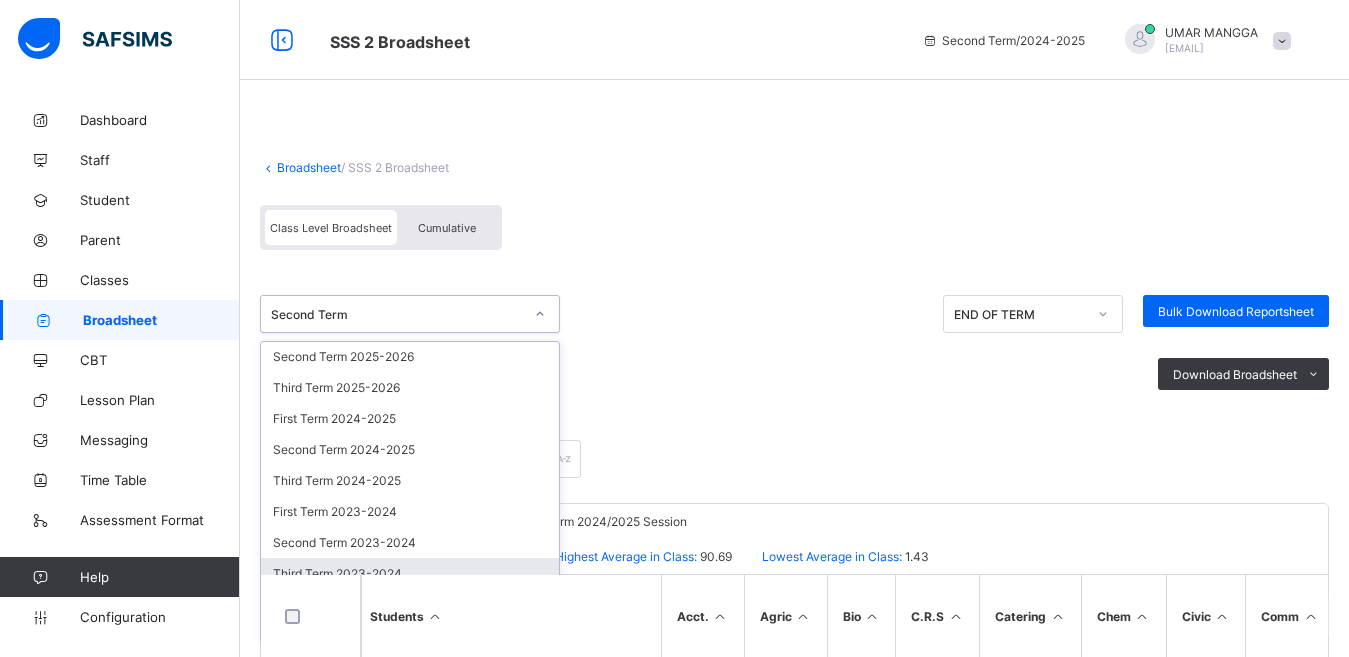 click on "Third Term 2023-2024" at bounding box center [410, 573] 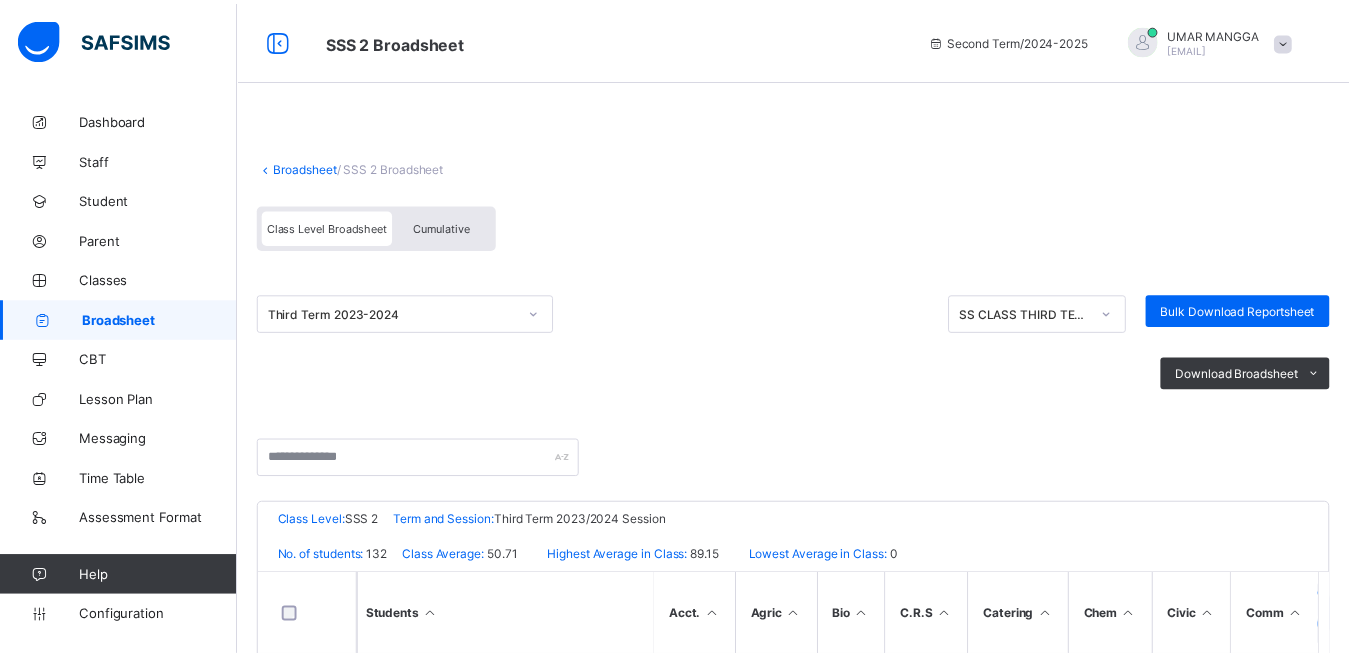 scroll, scrollTop: 200, scrollLeft: 0, axis: vertical 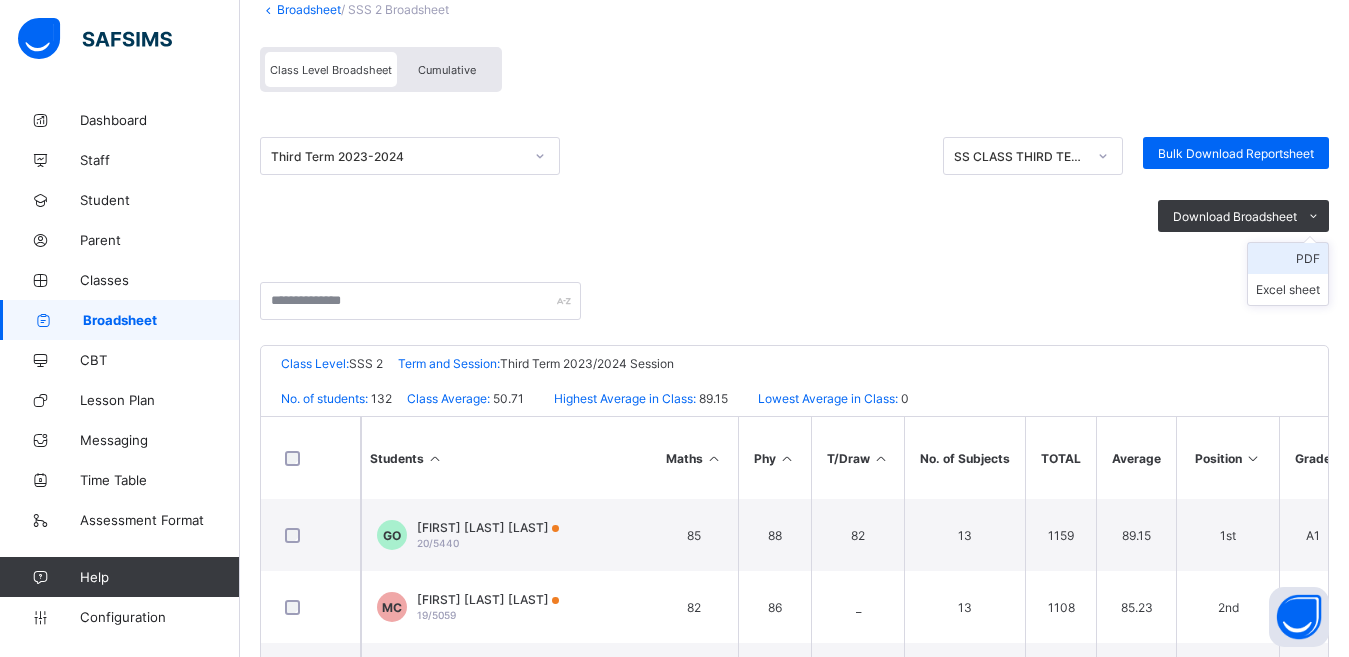 drag, startPoint x: 1231, startPoint y: 214, endPoint x: 1295, endPoint y: 256, distance: 76.55064 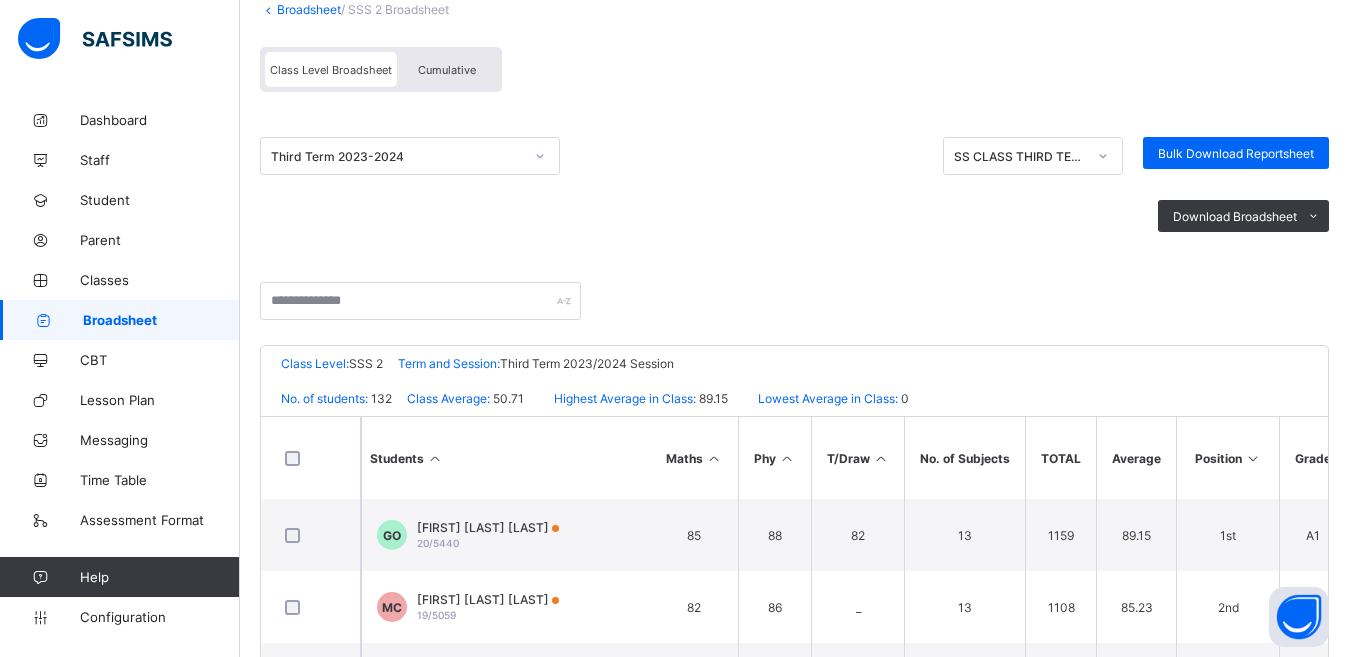 click on "Cumulative" at bounding box center [447, 70] 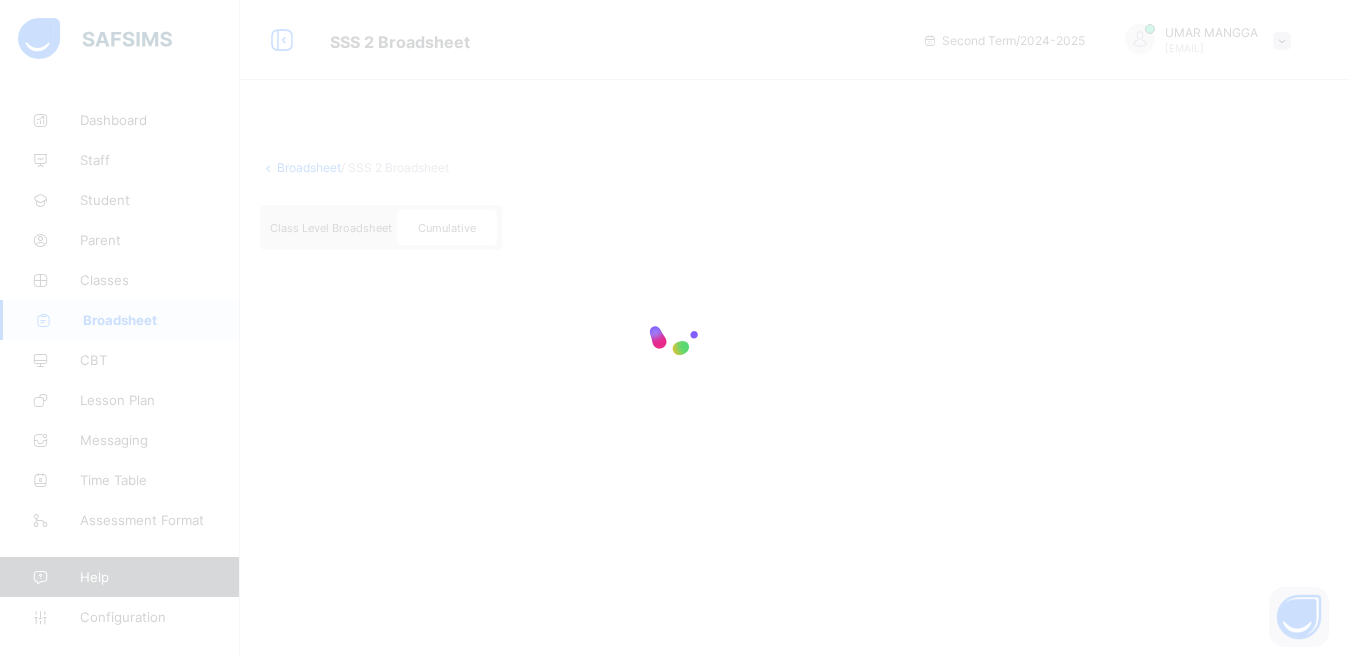 click at bounding box center (674, 328) 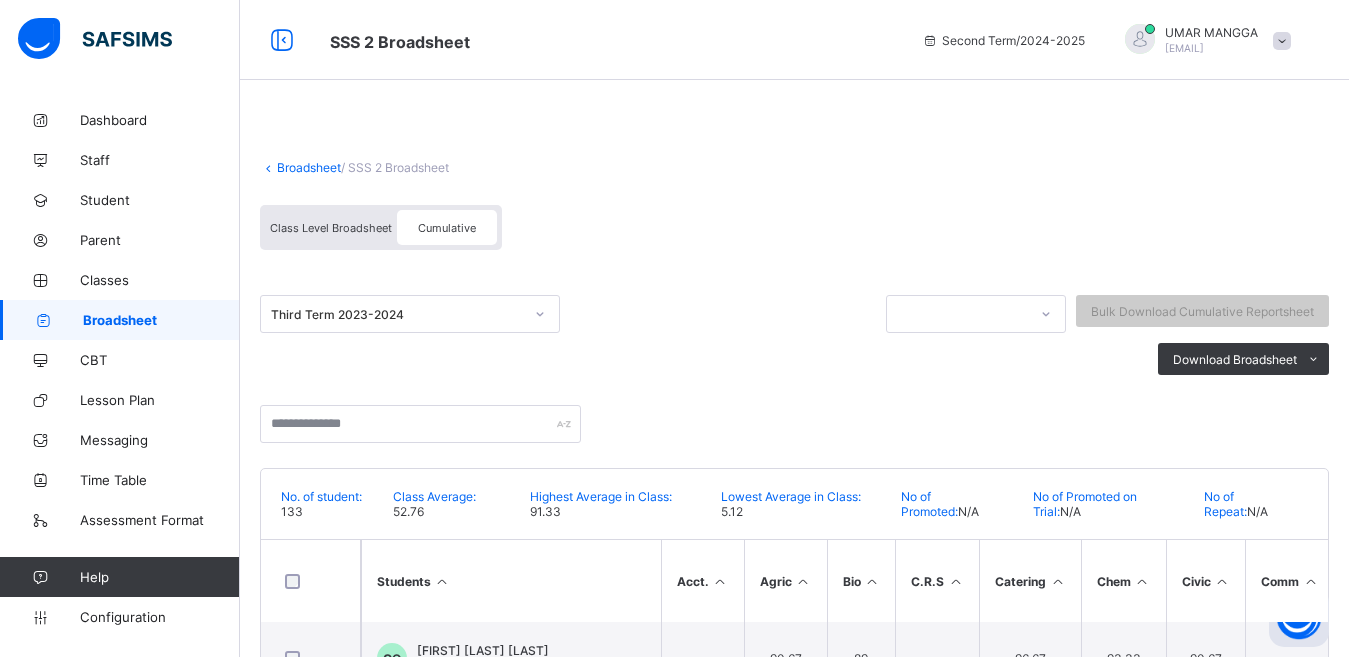 scroll, scrollTop: 400, scrollLeft: 0, axis: vertical 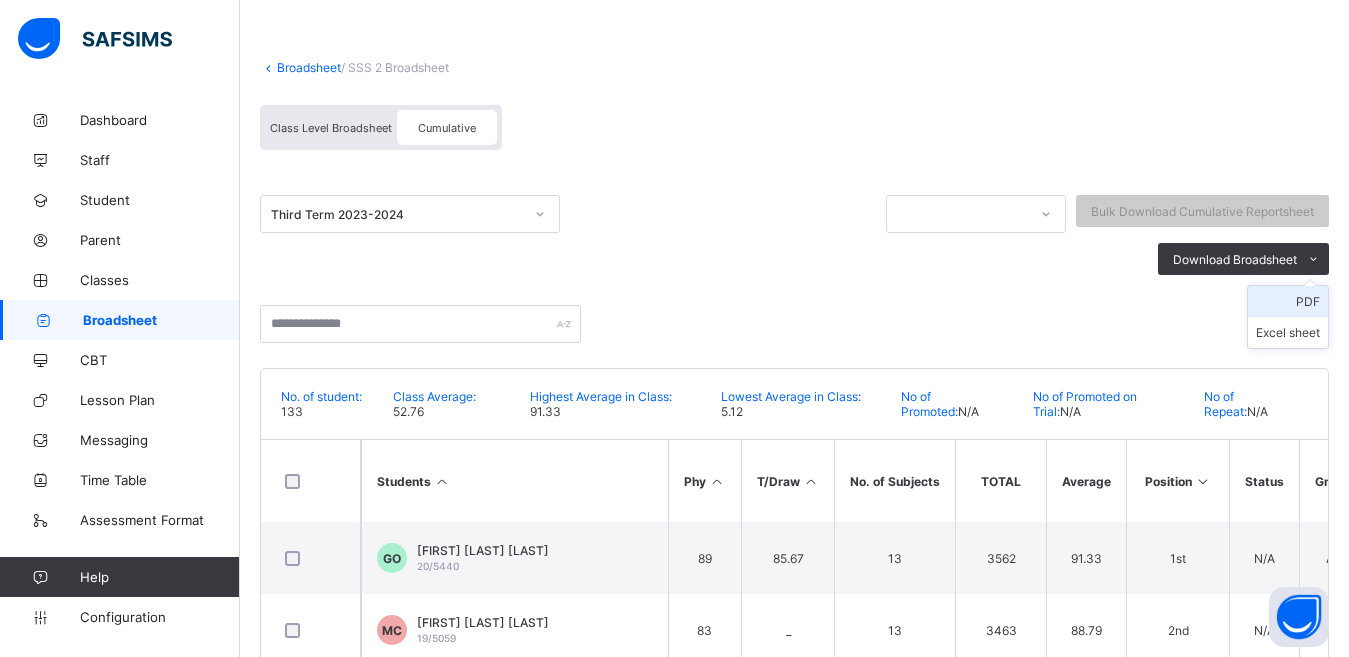 click on "PDF" at bounding box center [1288, 301] 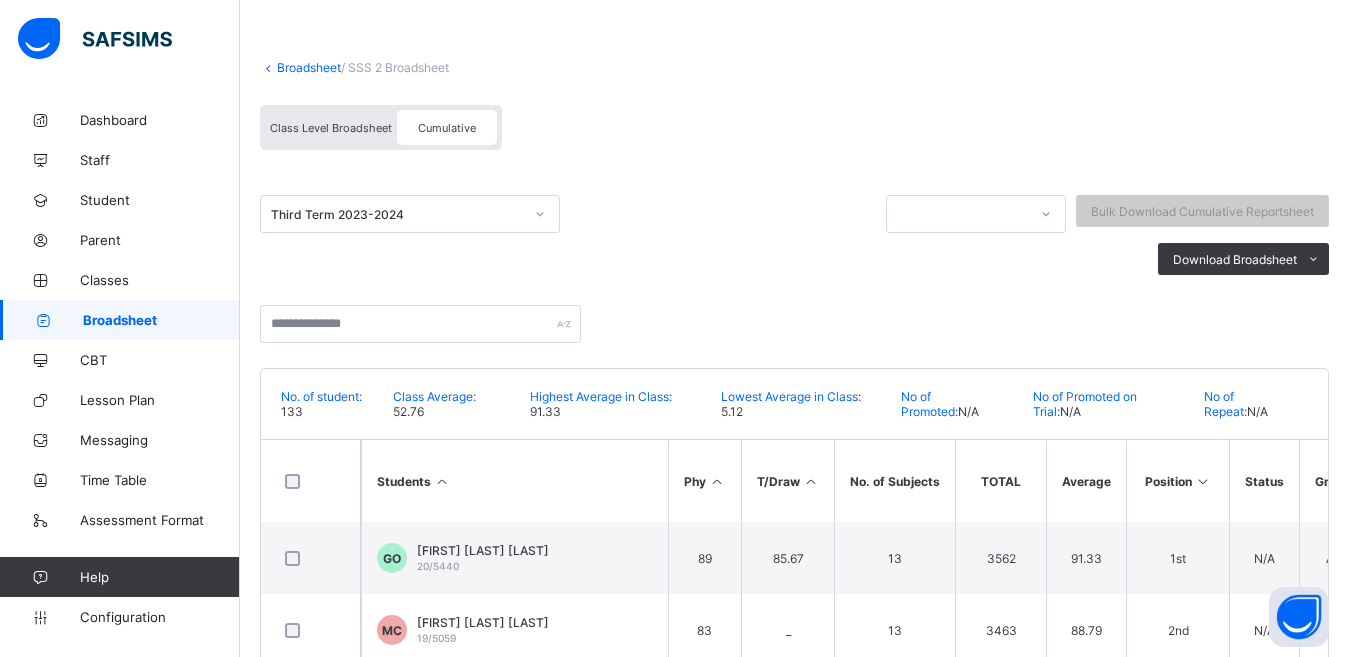 click 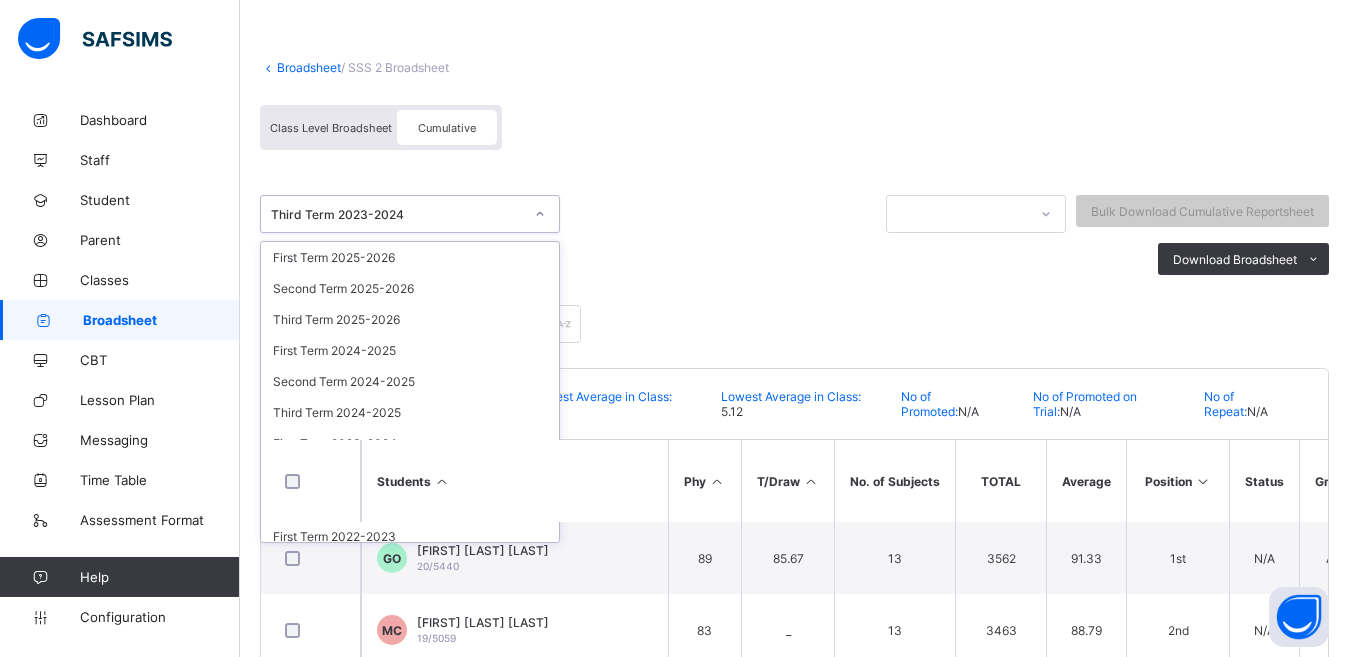 scroll, scrollTop: 0, scrollLeft: 1607, axis: horizontal 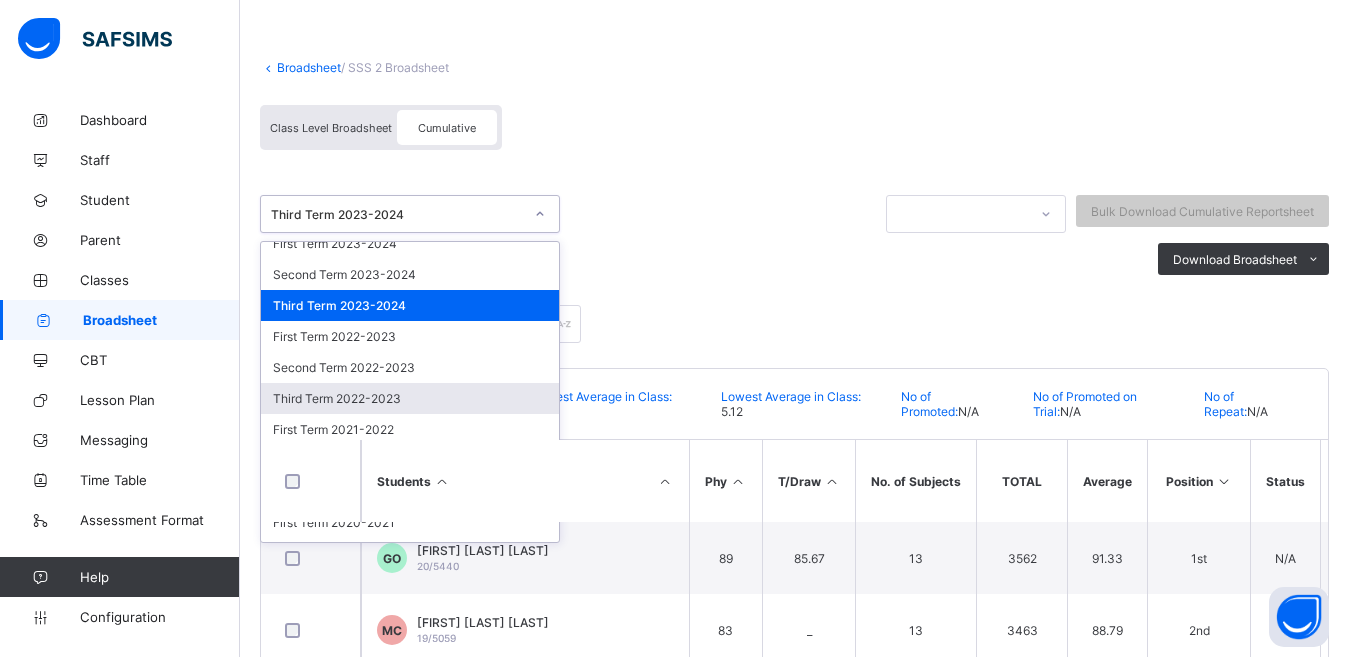 click on "Third Term 2022-2023" at bounding box center (410, 398) 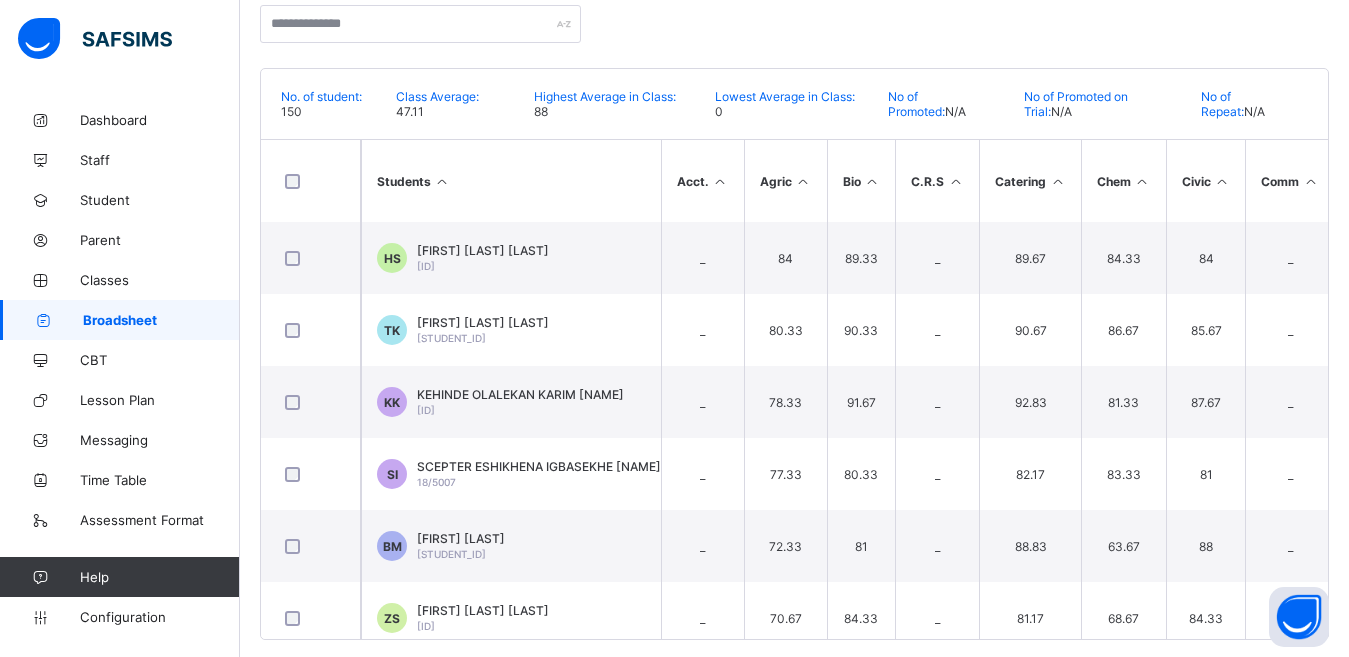 scroll, scrollTop: 0, scrollLeft: 0, axis: both 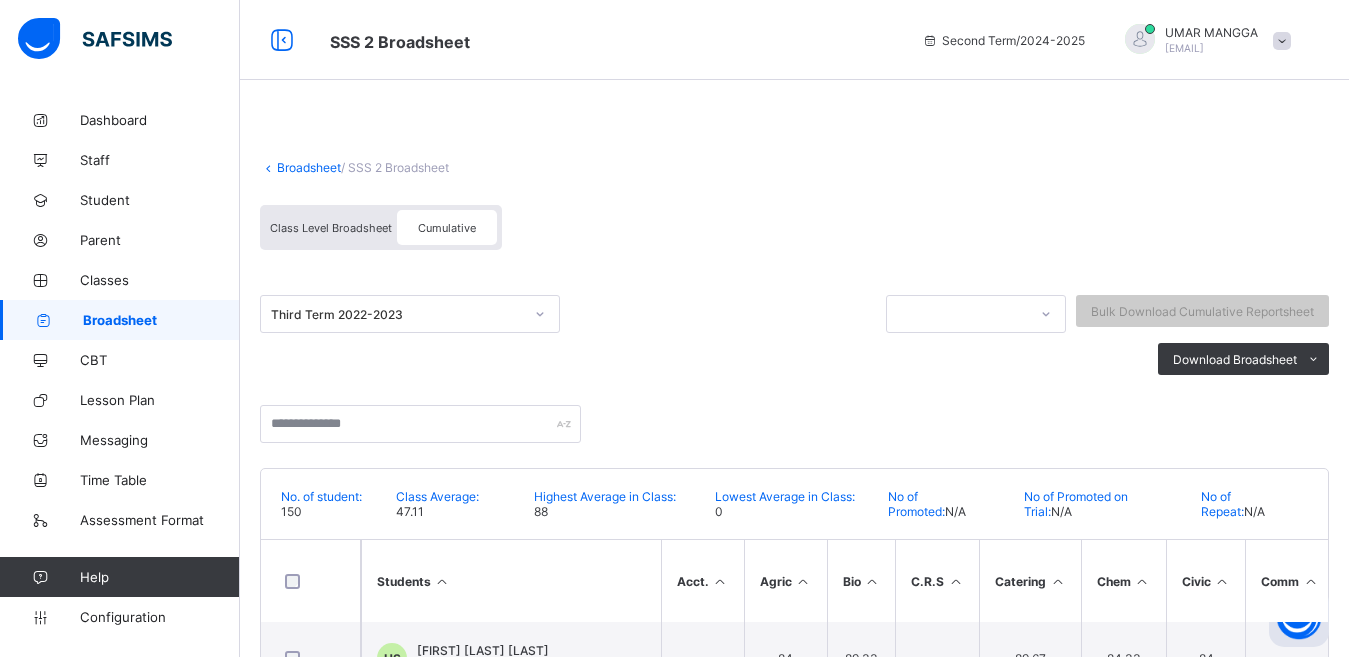 click on "Broadsheet" at bounding box center (309, 167) 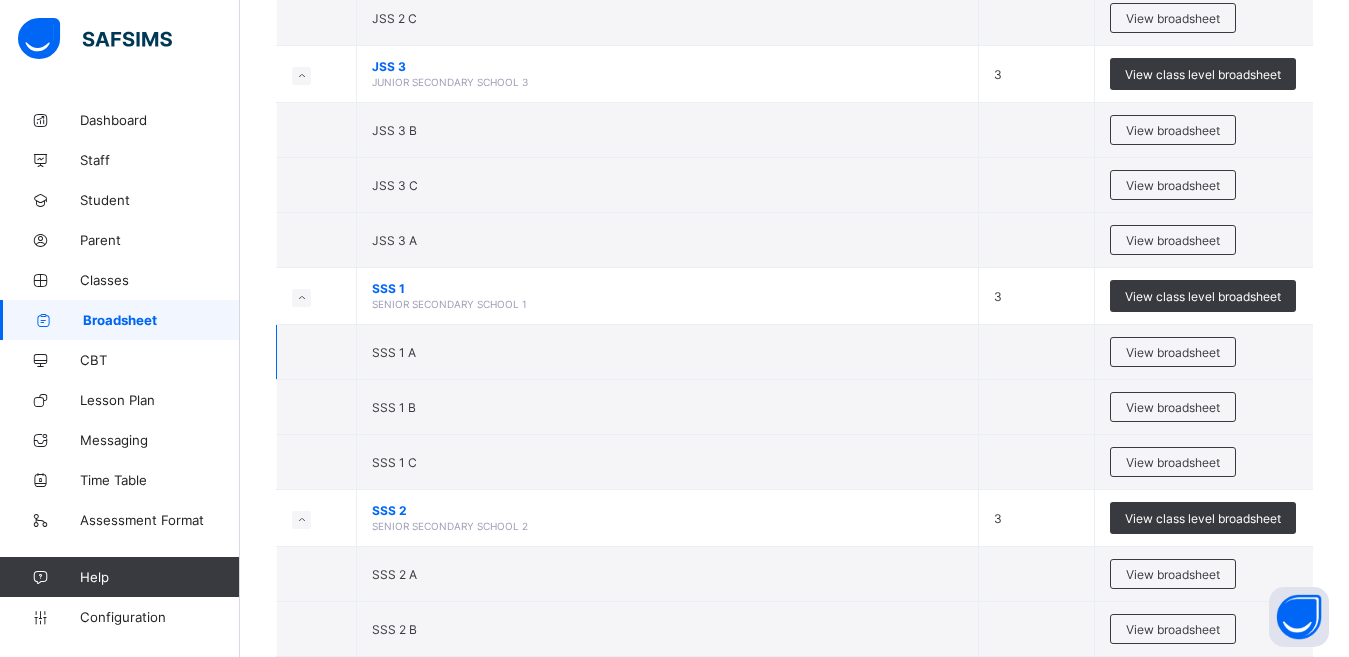 scroll, scrollTop: 2300, scrollLeft: 0, axis: vertical 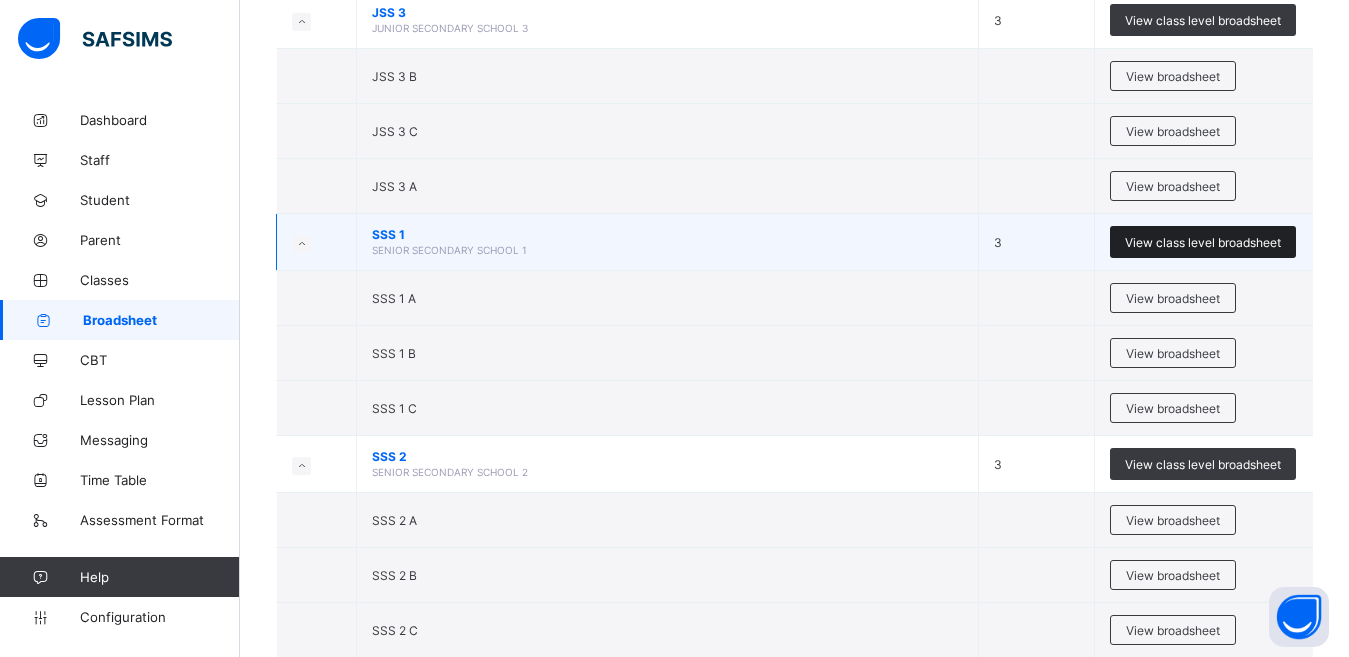 click on "View class level broadsheet" at bounding box center (1203, 242) 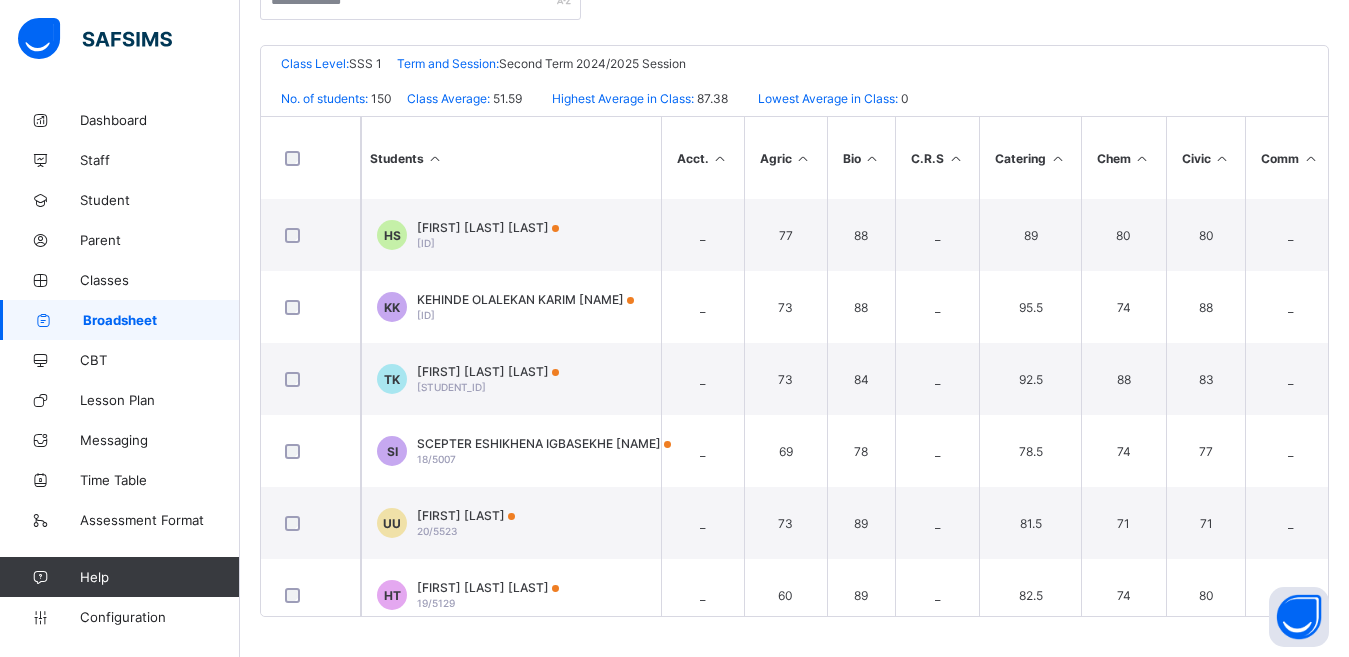 scroll, scrollTop: 0, scrollLeft: 0, axis: both 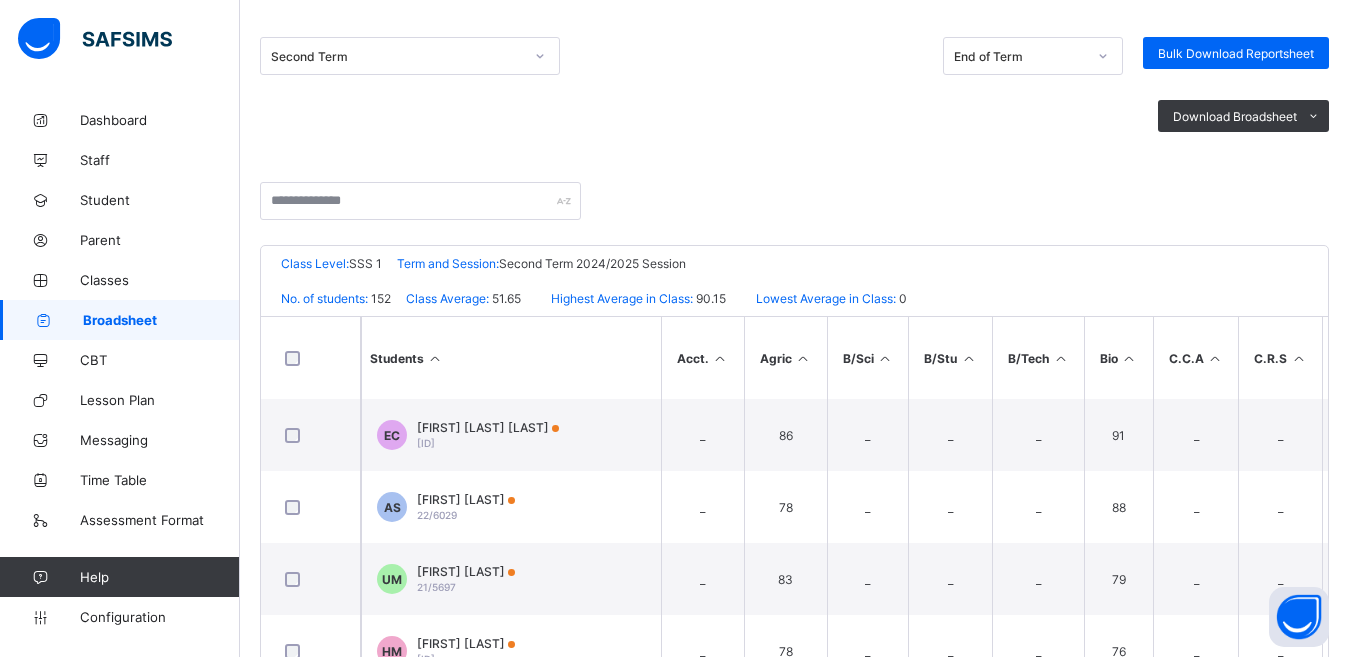 click 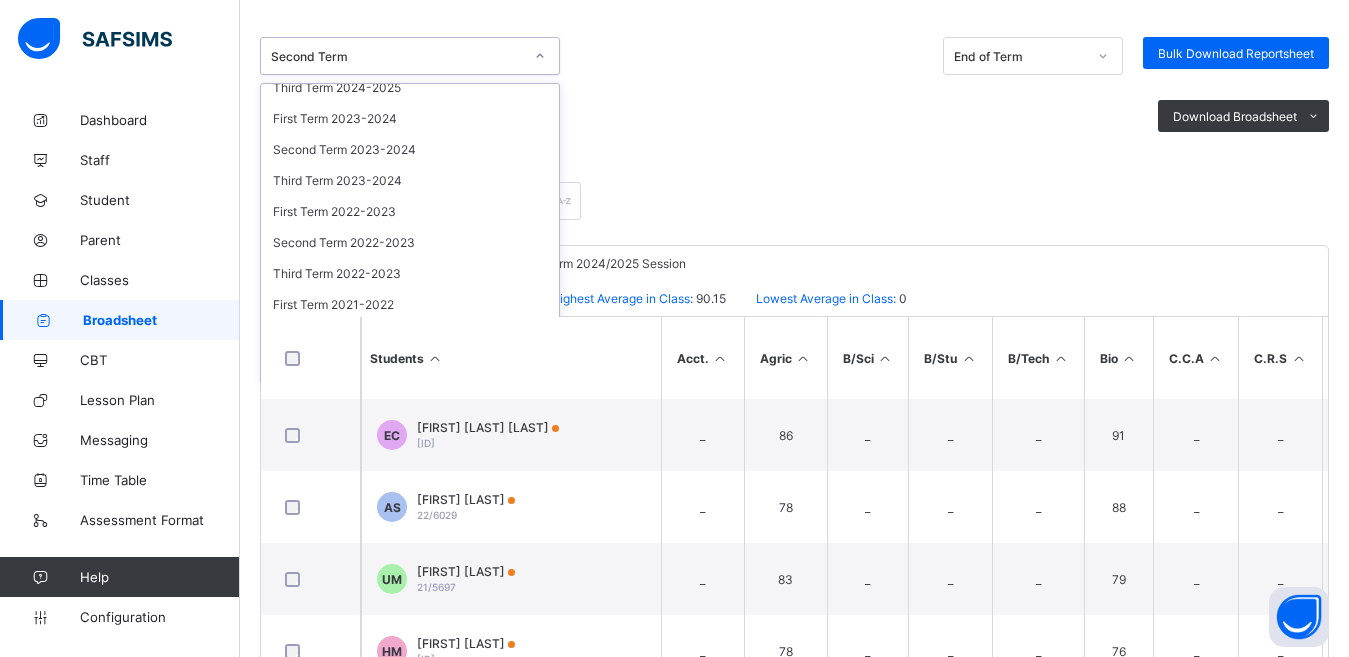 scroll, scrollTop: 176, scrollLeft: 0, axis: vertical 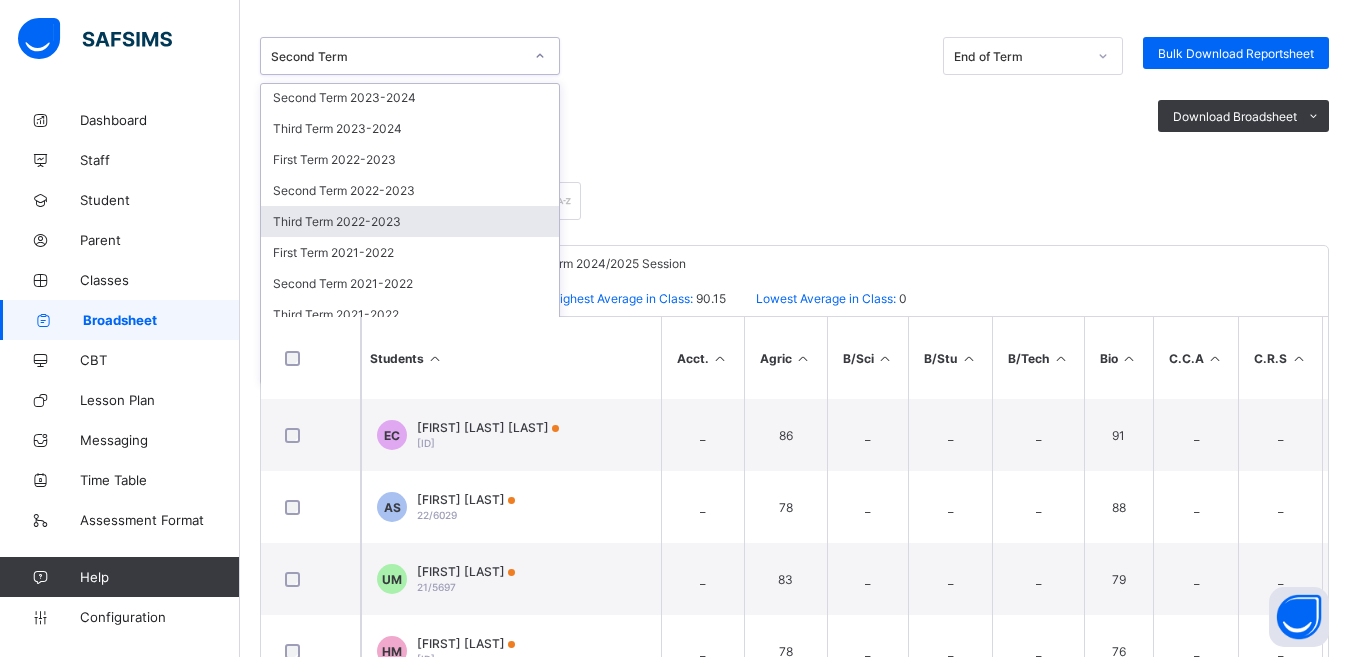 click on "Third Term 2022-2023" at bounding box center [410, 221] 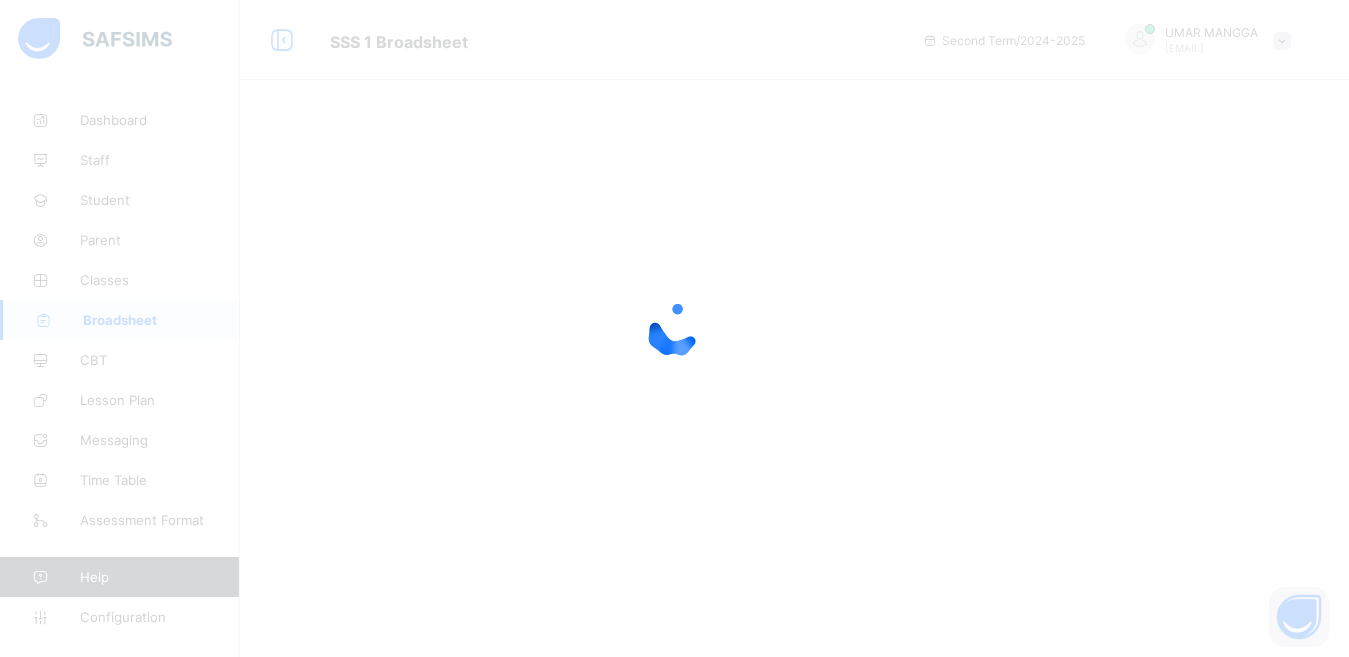 scroll, scrollTop: 0, scrollLeft: 0, axis: both 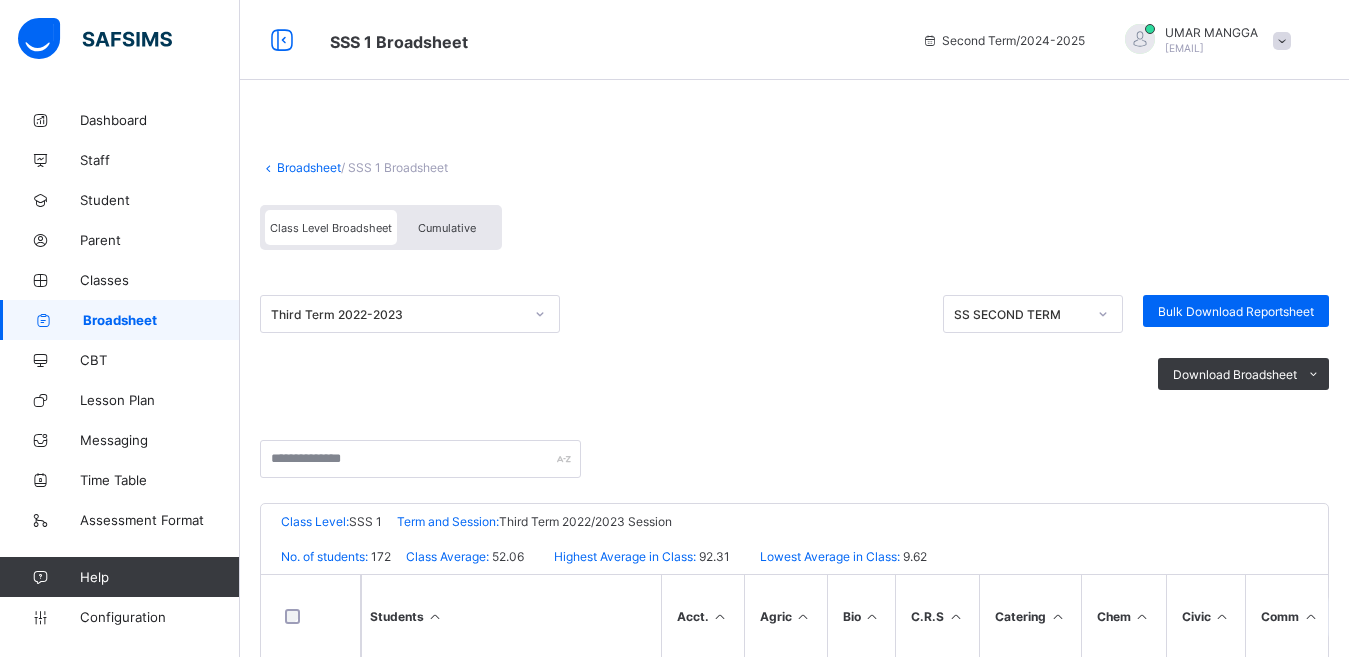 click on "Cumulative" at bounding box center (447, 228) 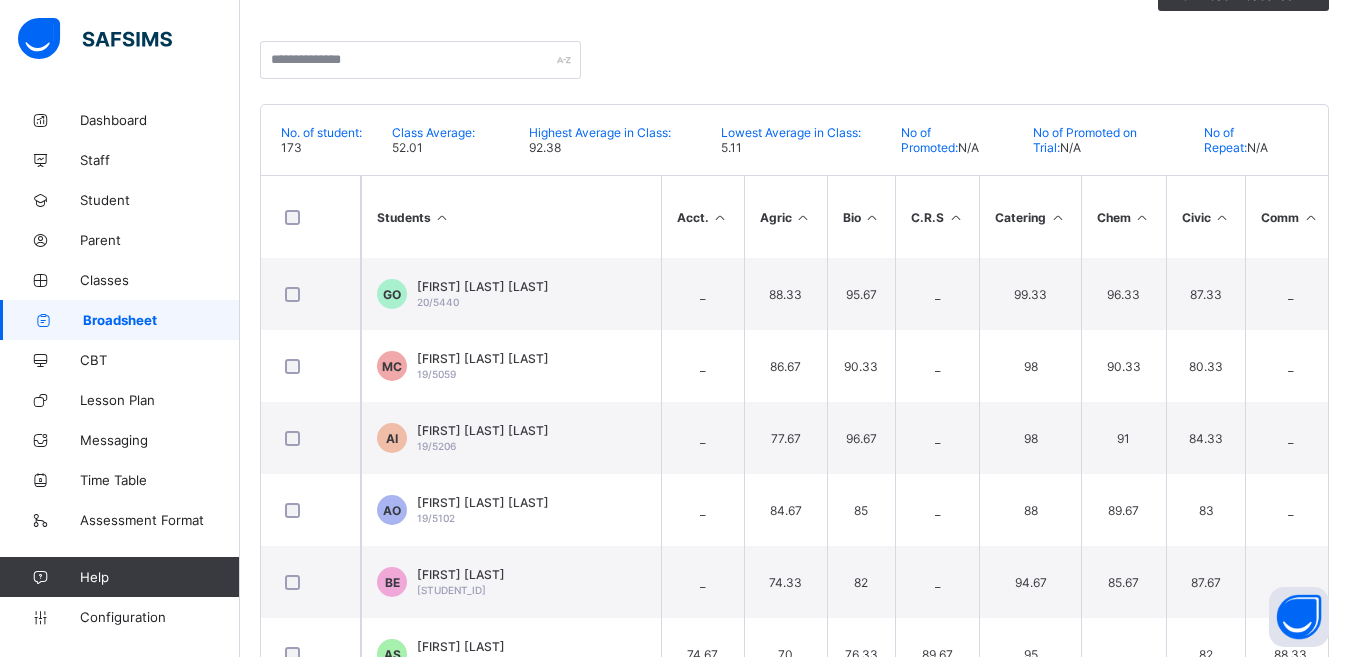 scroll, scrollTop: 423, scrollLeft: 0, axis: vertical 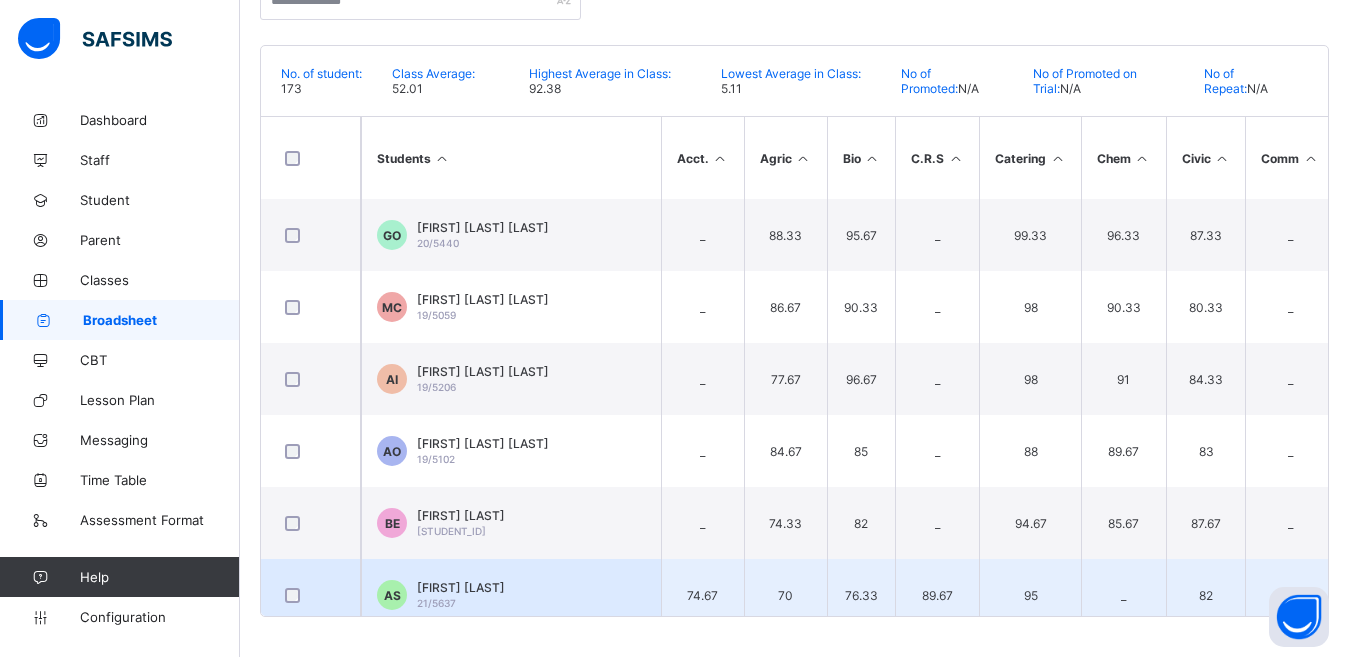 click on "76.33" at bounding box center [861, 595] 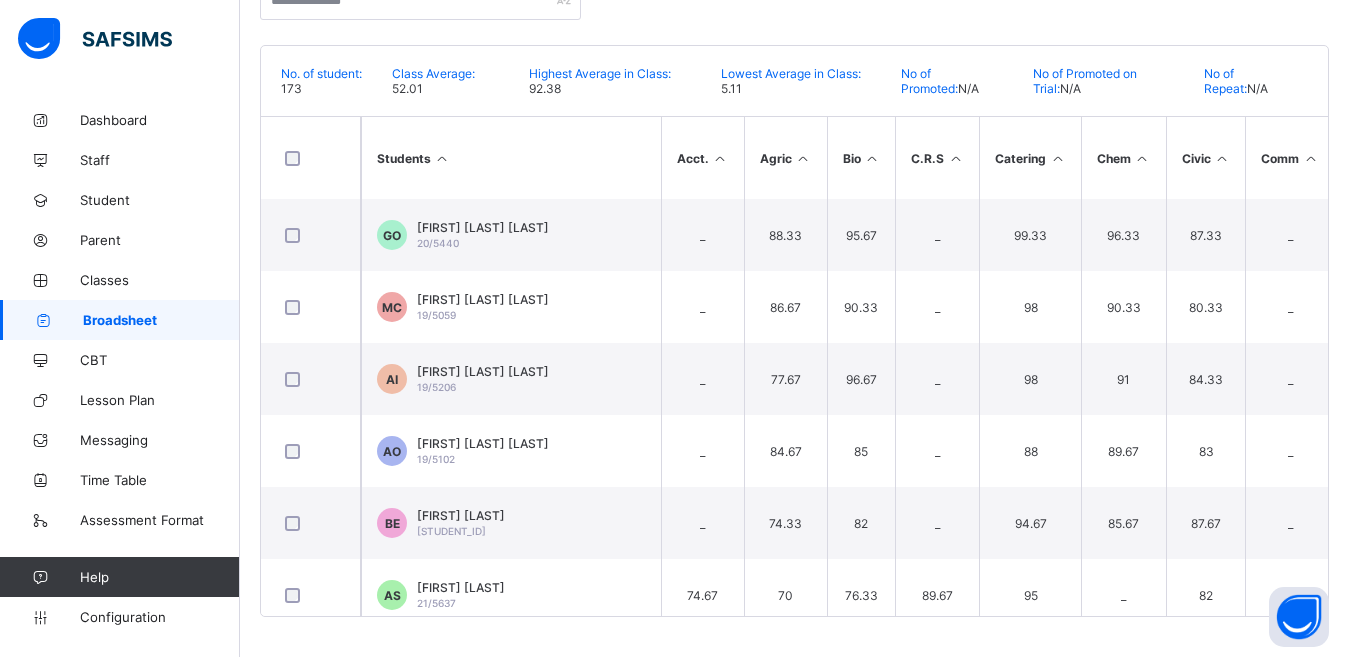 scroll, scrollTop: 0, scrollLeft: 698, axis: horizontal 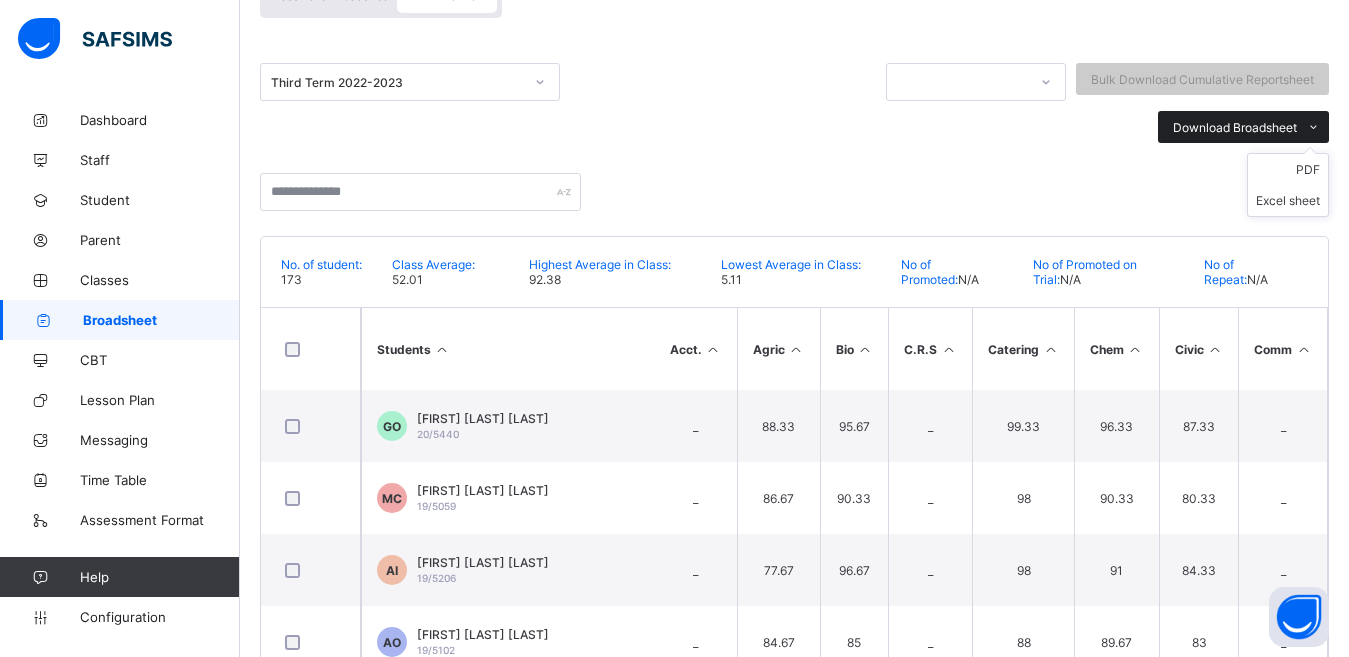 click on "Download Broadsheet" at bounding box center (1235, 127) 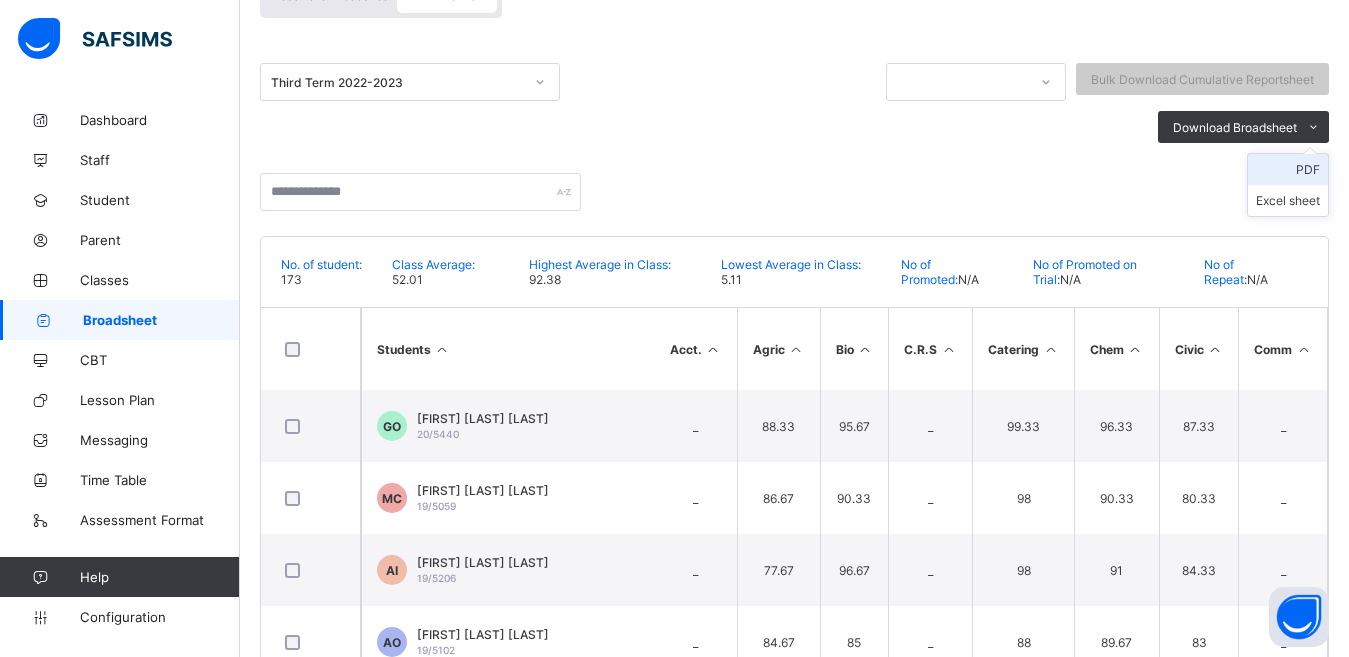 click on "PDF" at bounding box center [1288, 169] 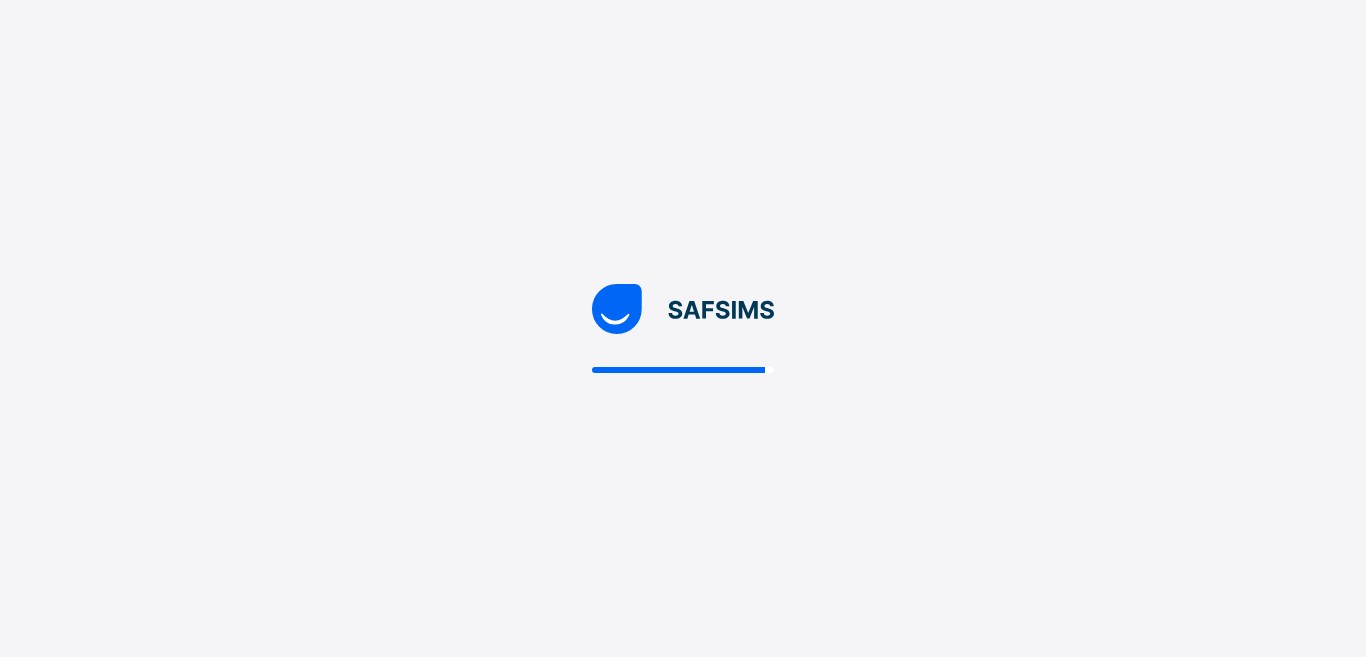 scroll, scrollTop: 0, scrollLeft: 0, axis: both 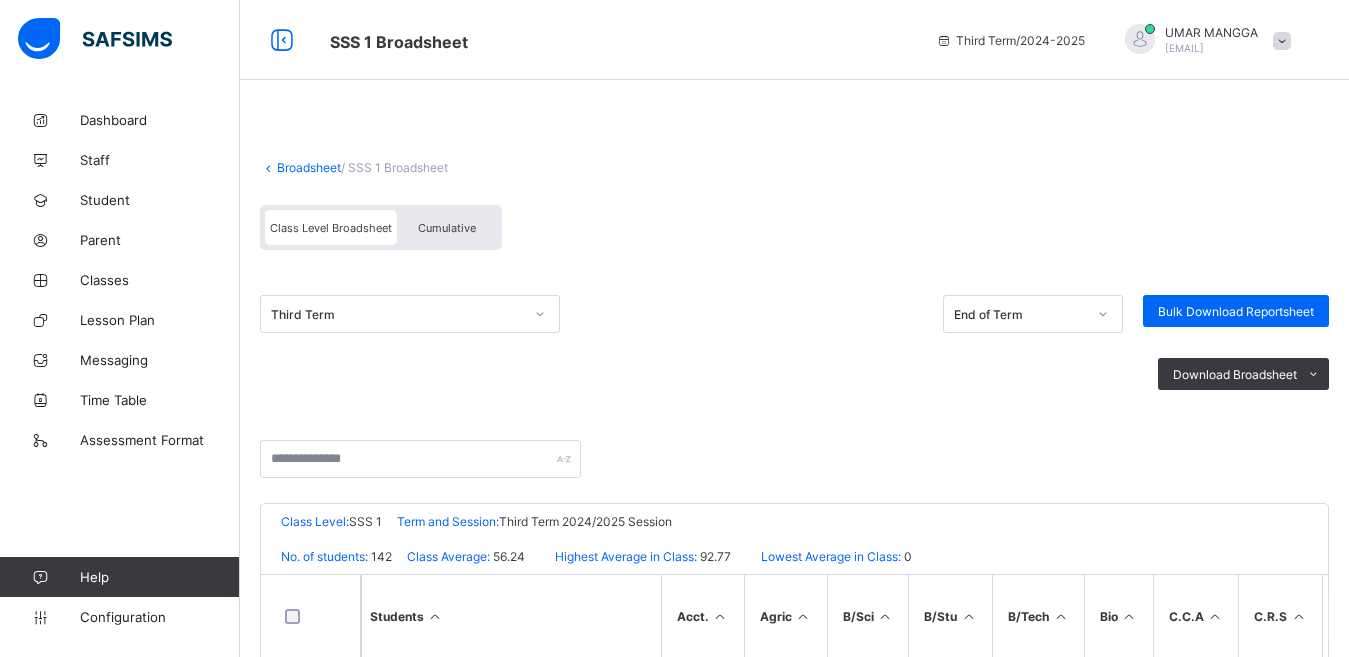 click at bounding box center [1140, 39] 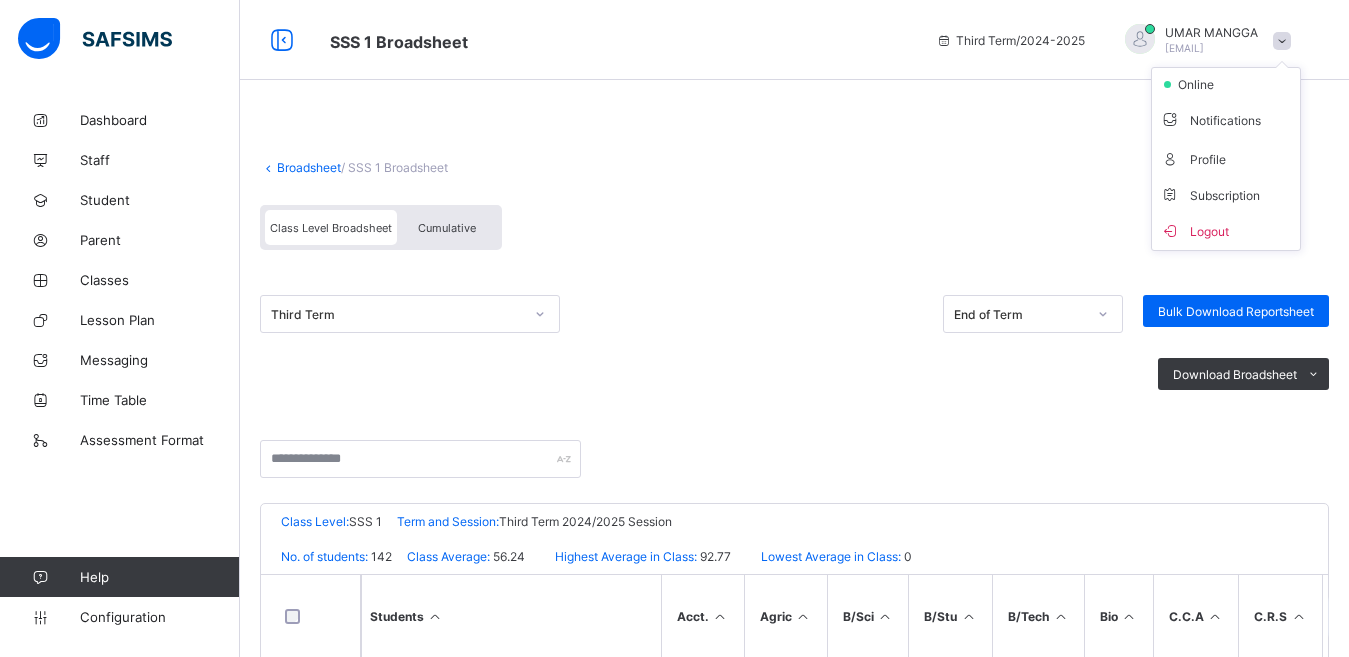 click 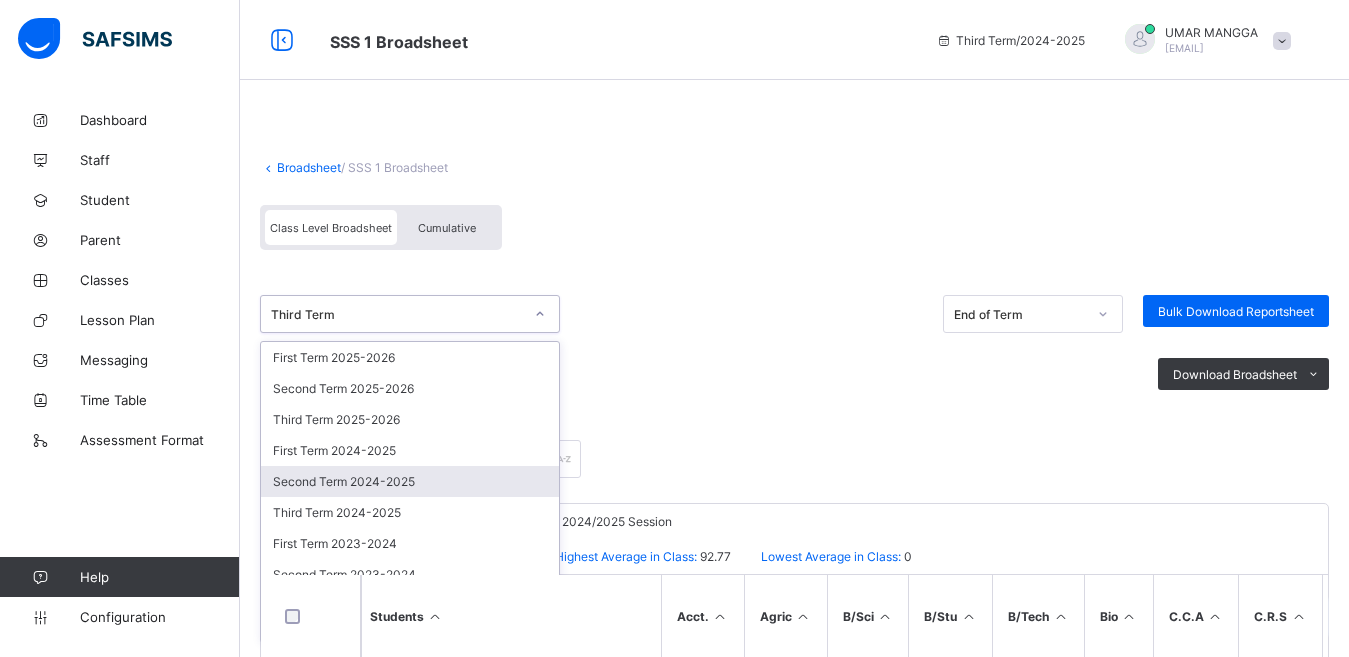 click on "Second Term 2024-2025" at bounding box center [410, 481] 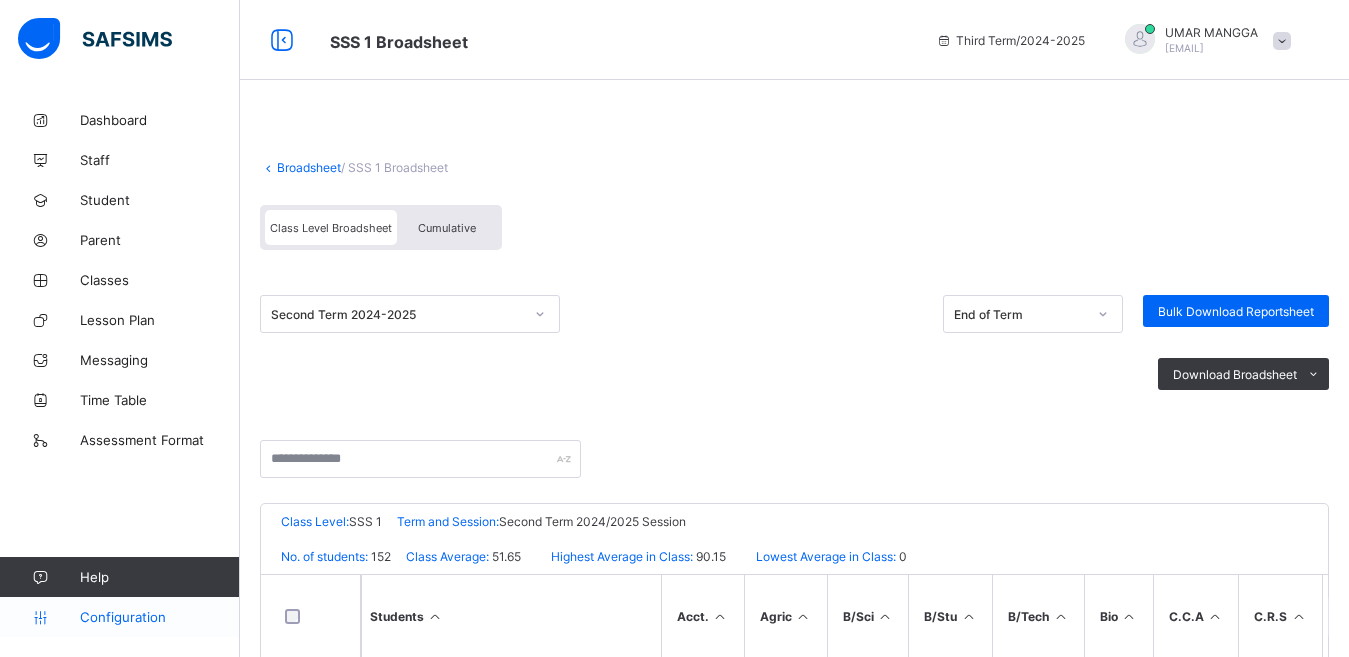 click on "Configuration" at bounding box center (159, 617) 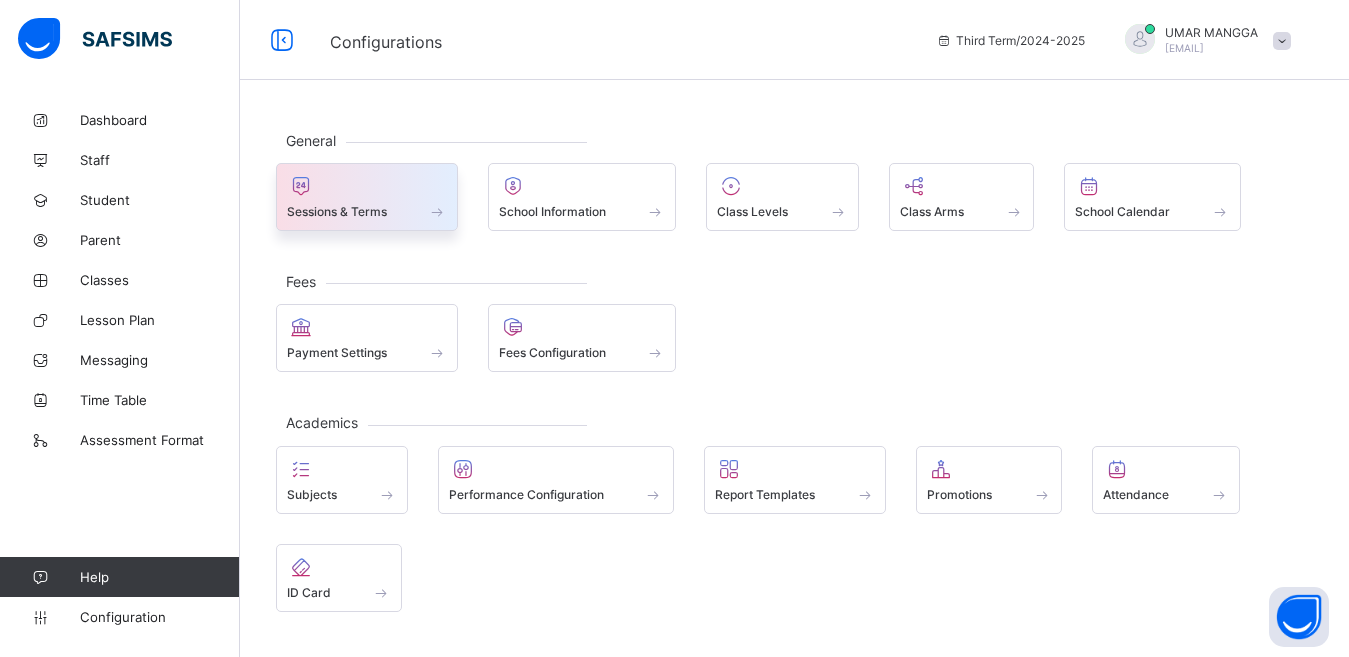 click on "Sessions & Terms" at bounding box center (337, 211) 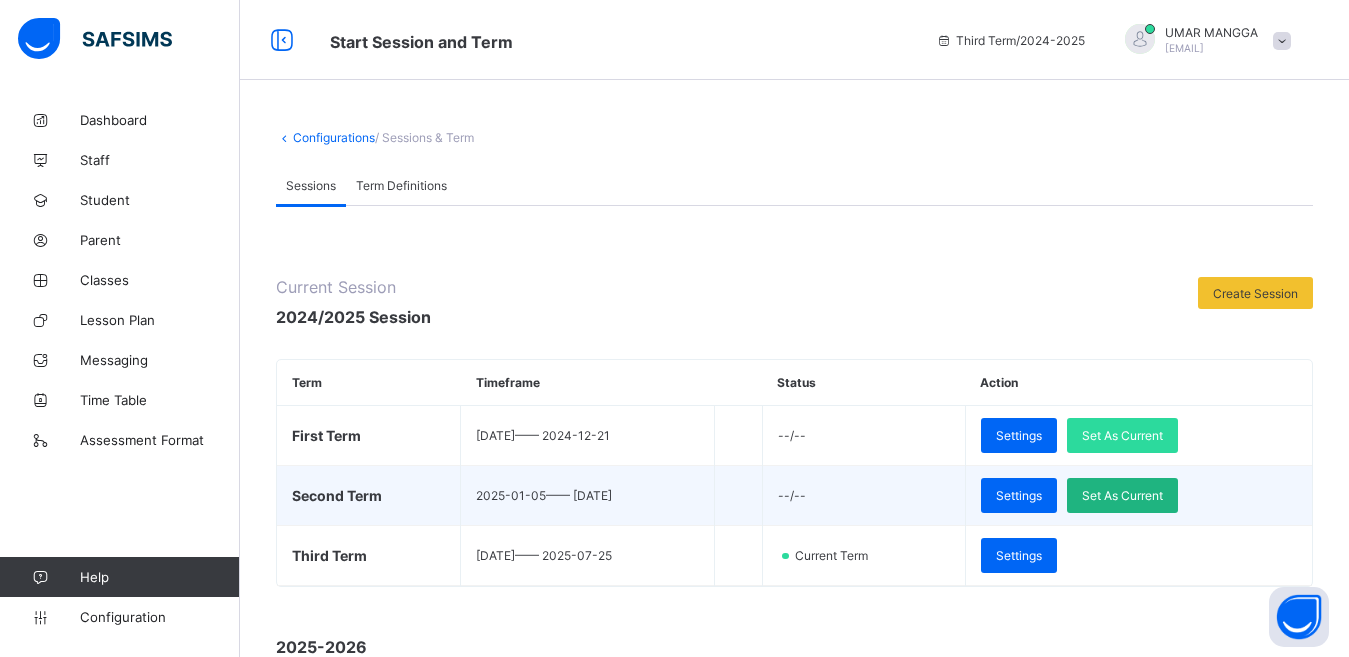click on "Set As Current" at bounding box center (1122, 495) 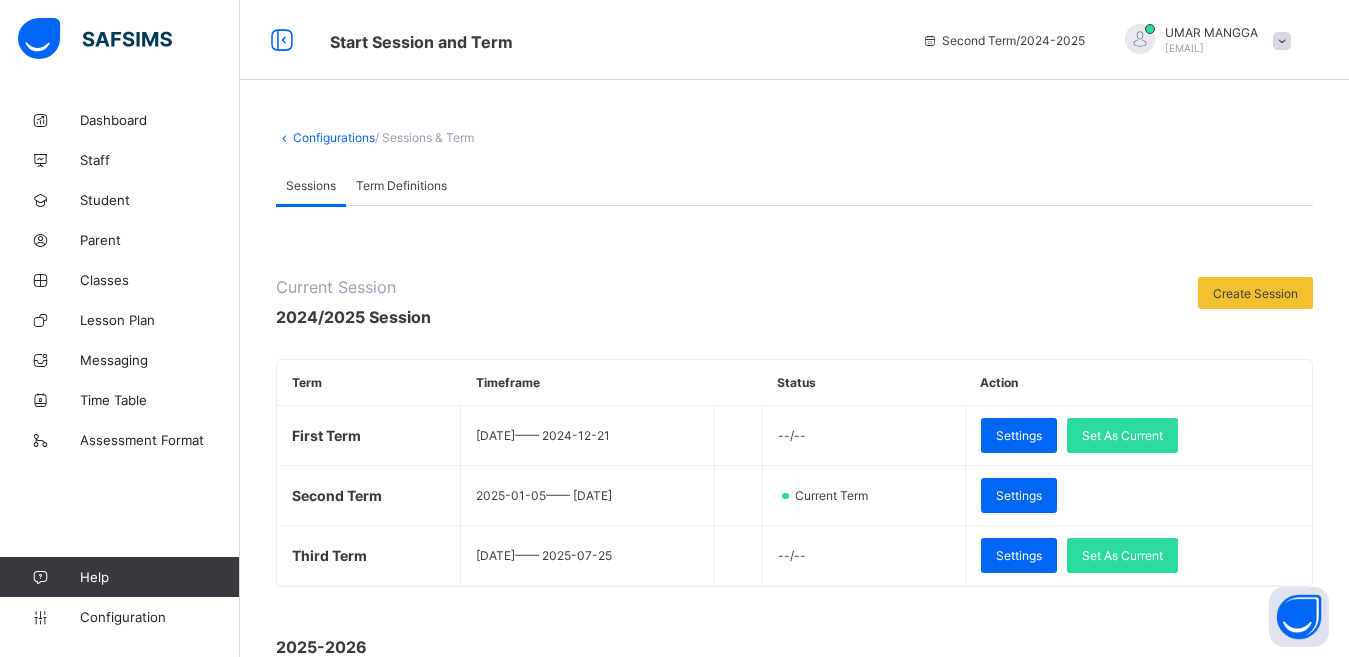 click at bounding box center (1140, 39) 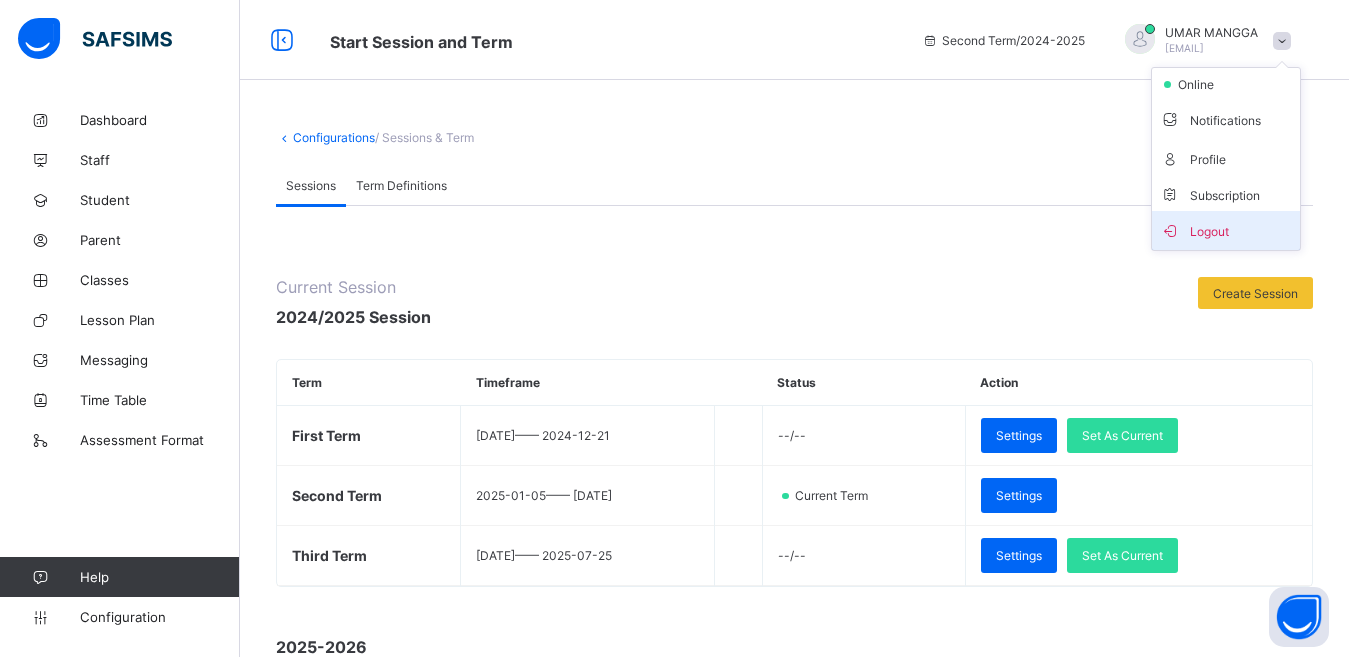 click on "Logout" at bounding box center (1226, 230) 